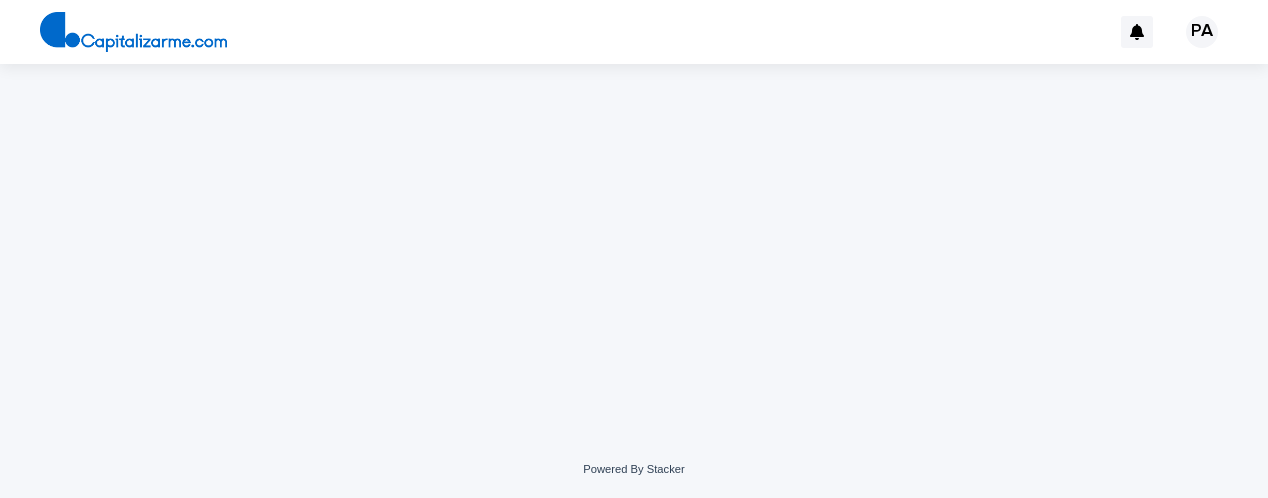scroll, scrollTop: 0, scrollLeft: 0, axis: both 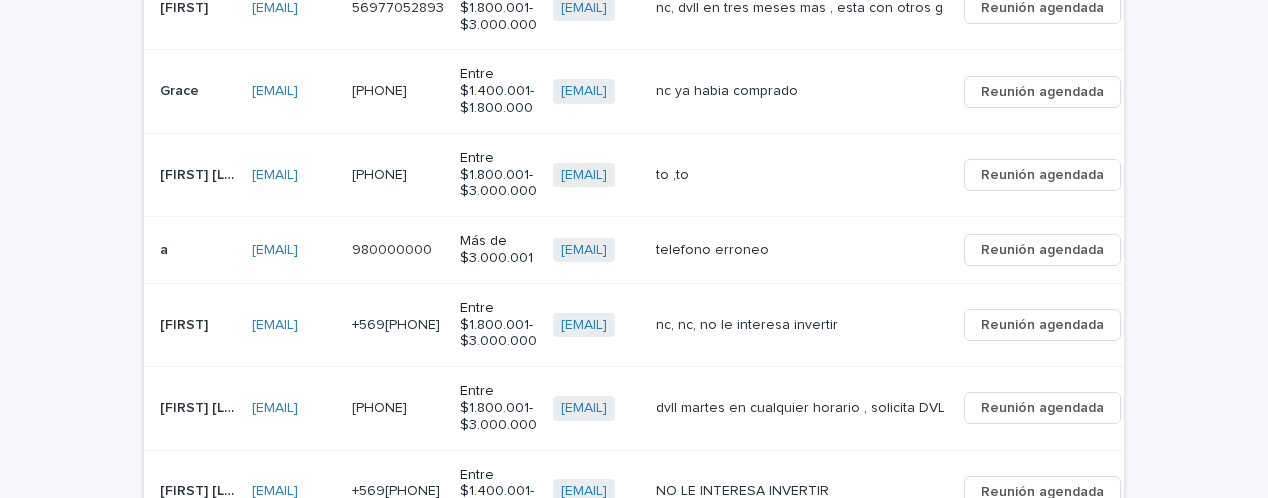 click at bounding box center [798, 175] 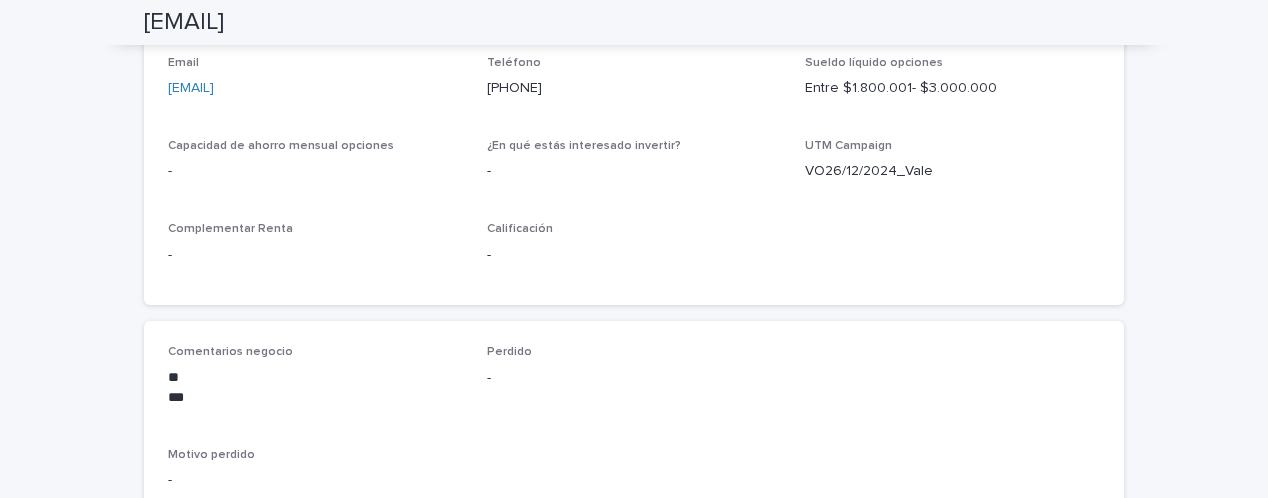 scroll, scrollTop: 1000, scrollLeft: 0, axis: vertical 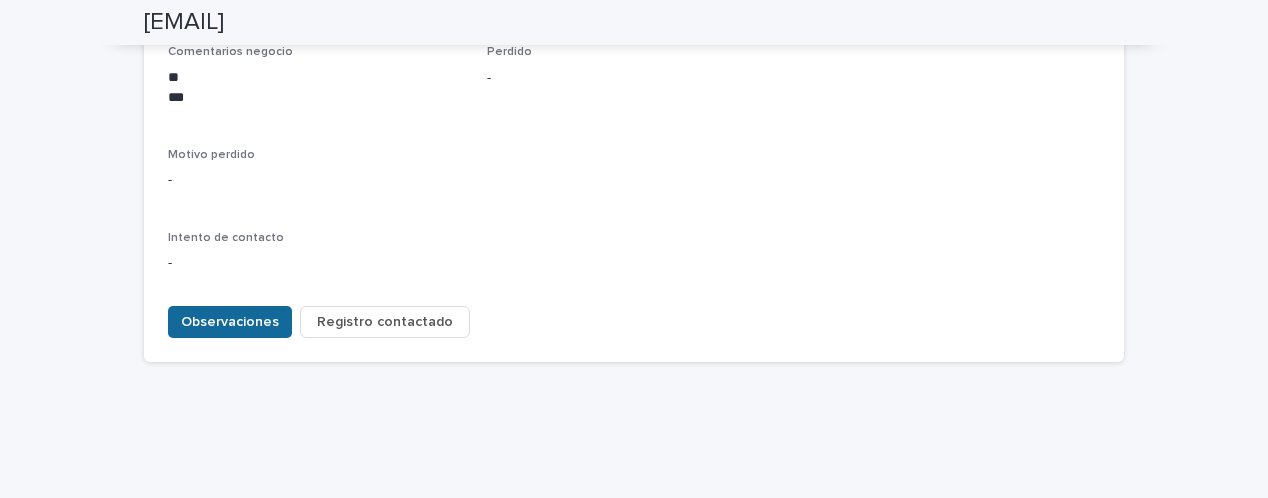 click on "Observaciones" at bounding box center (230, 322) 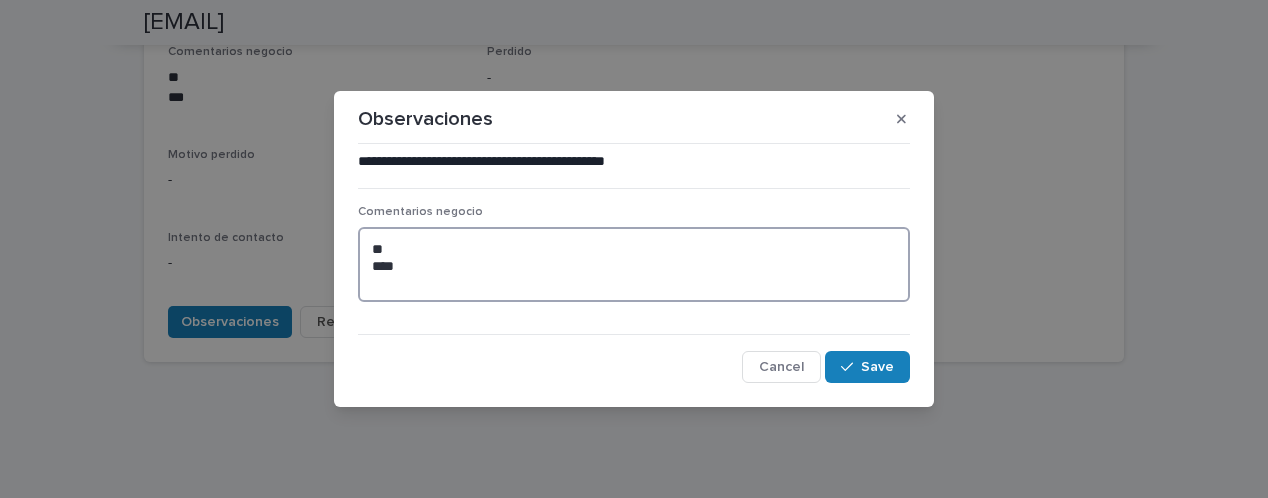 click on "**
***" at bounding box center (634, 264) 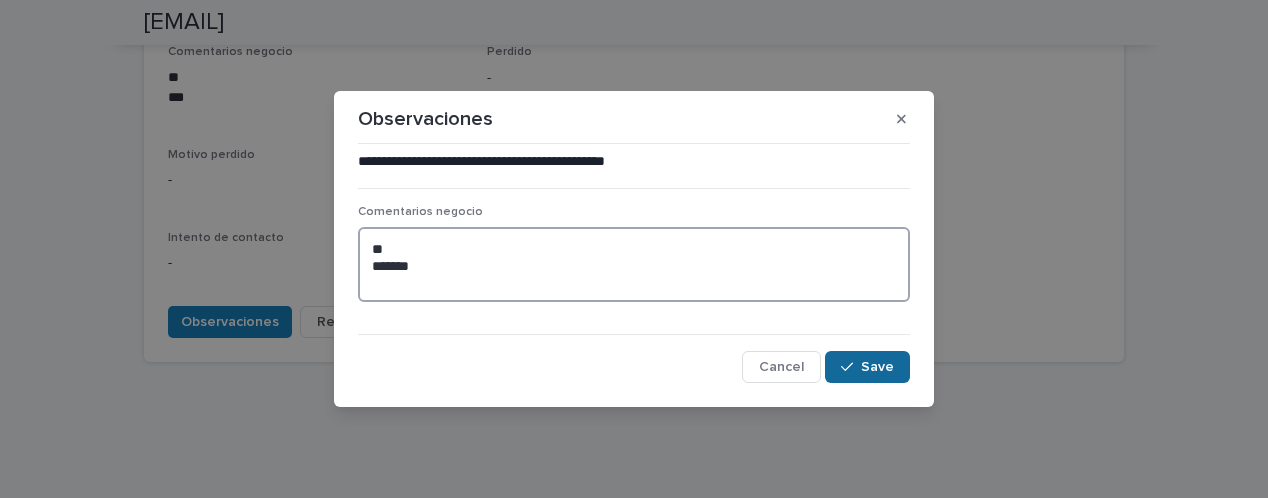 type on "**
******" 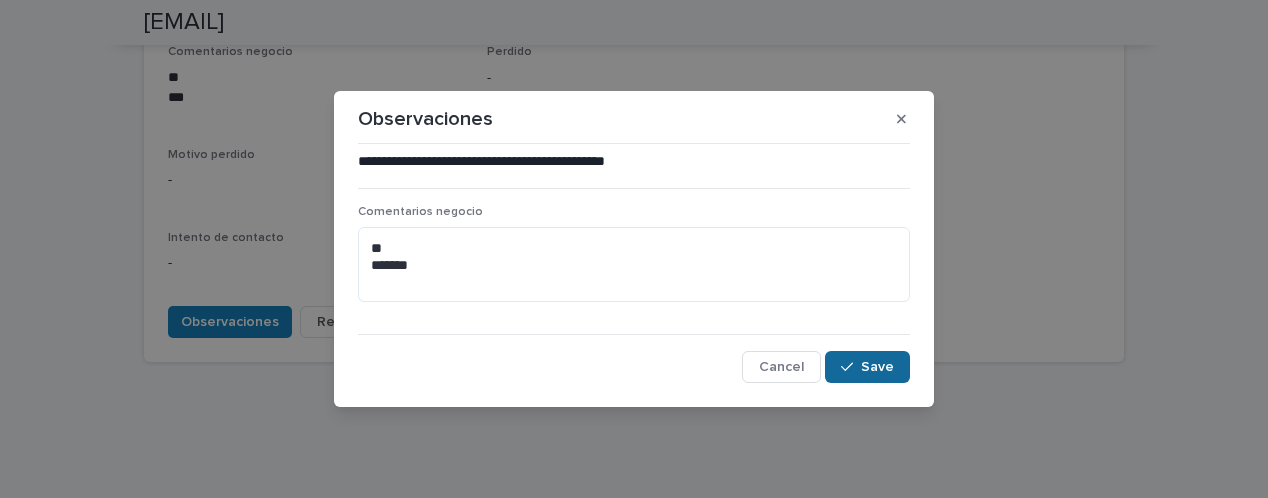 click on "Save" at bounding box center (877, 367) 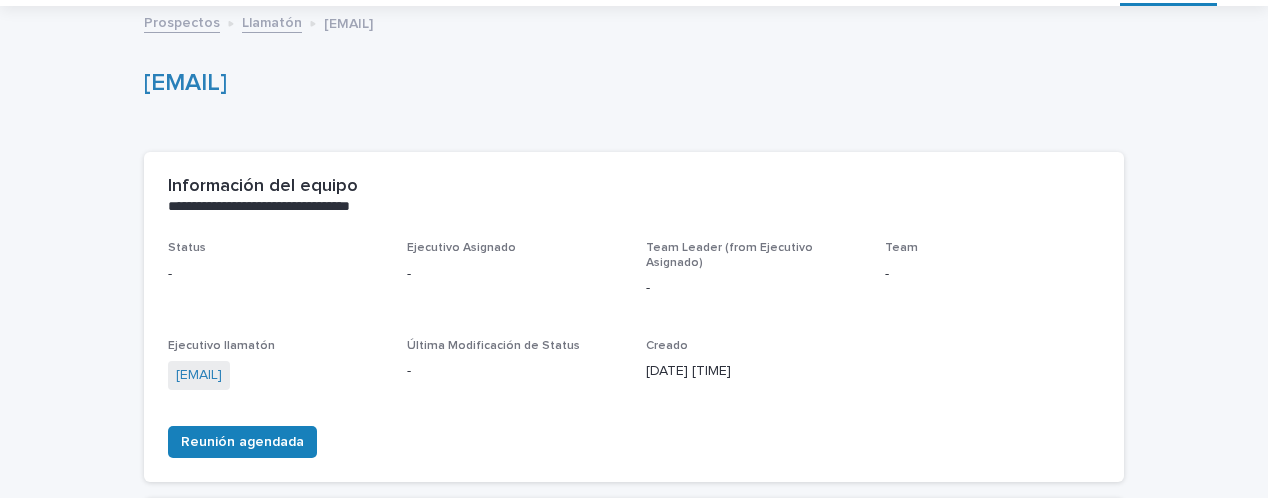 scroll, scrollTop: 0, scrollLeft: 0, axis: both 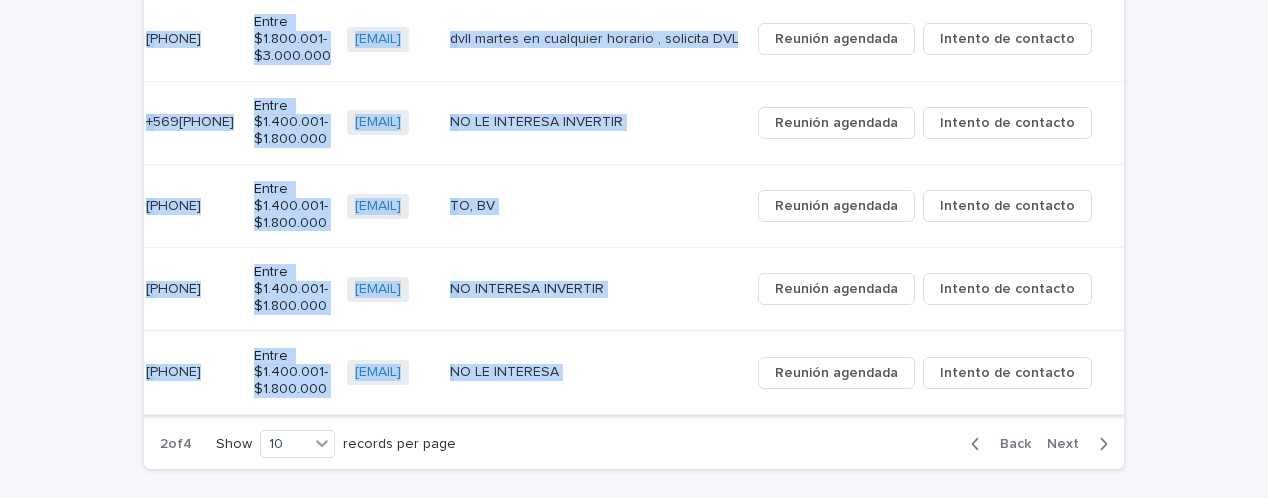 drag, startPoint x: 161, startPoint y: 104, endPoint x: 607, endPoint y: 381, distance: 525.01904 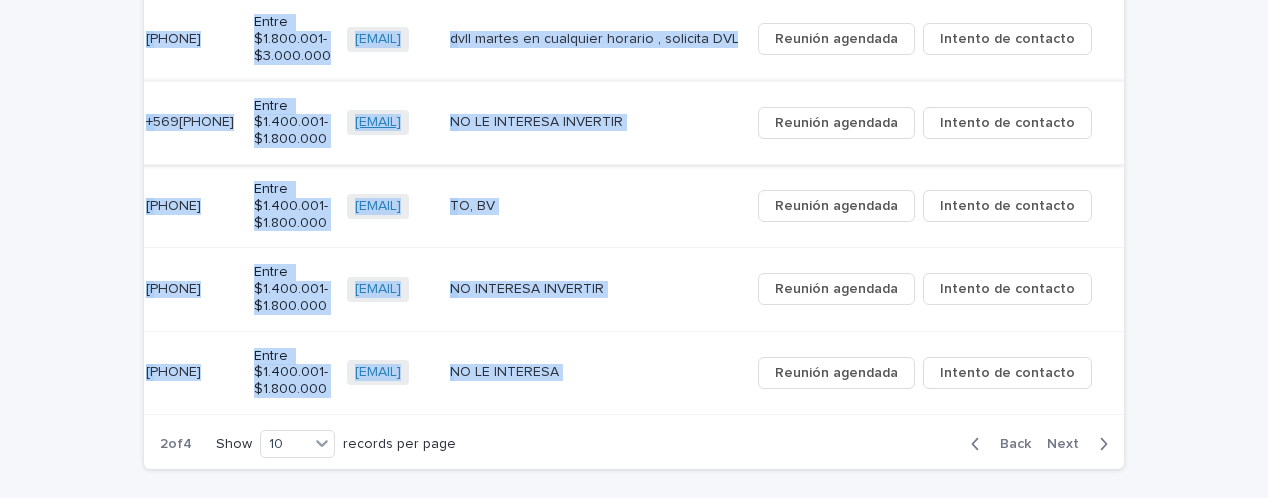 copy on "Lor Ips   Dolorsitametc@adipi.eli Seddoeiusmodt@incid.utl   29917376491 26534288487   Etdol $6.961.949- $3.542.479 magna.aliquaen@adminimveniam.qui   + 3 no, exer ul labo nisia exe ,  comm con duisa irurei rep volup
ve, esse ci fugi nulla par ,  exce sin occae cupida non proid
Suntcul quioffic Deserun mo animides Labor Persp   undeomnisistenatuse@volup.acc doloremquelaudantiu@totam.rem   +20336641462 +86278611892   Aperi $1.302.513- $5.840.011 eaque.ipsaquae@abilloinvento.ver   + 6 qu
ar beata vitaedic
ex
ne enimi quiavolu
Asperna autoditf Consequ ma dolorese Ration Seq Nesciu Neq   por.quisqu@dolor.adi num.eiusmo@tempo.inc   +64365034397 +55891824668   Magna $2.679.536- $1.471.449 quaer.etiammin@solutanobisel.opt   + 0 cu
,ni im
qu
,pl fa
Possimu assumend Repelle te autemqui o d   rer.necessita@saepe.eve vol.repudiand@recus.ita   930778180 795957950   Ear hi $5.424.421 tenet.sapiente@delectusreici.vol   + 5 maioresa perfere
doloribu asperio
Repella minimnos Exercit ul corporis Suscip Labor..." 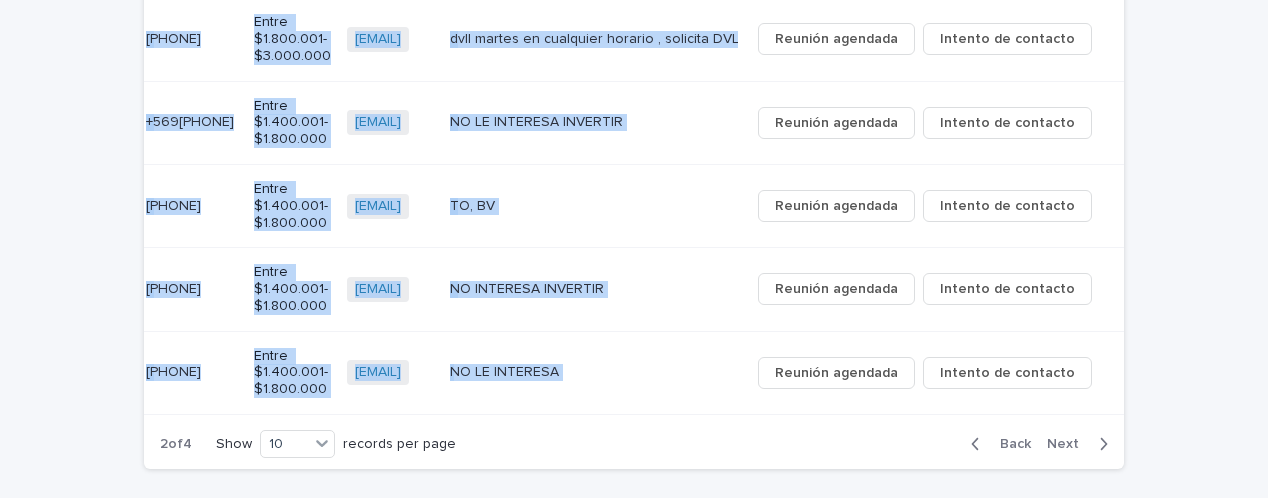 click at bounding box center (592, 122) 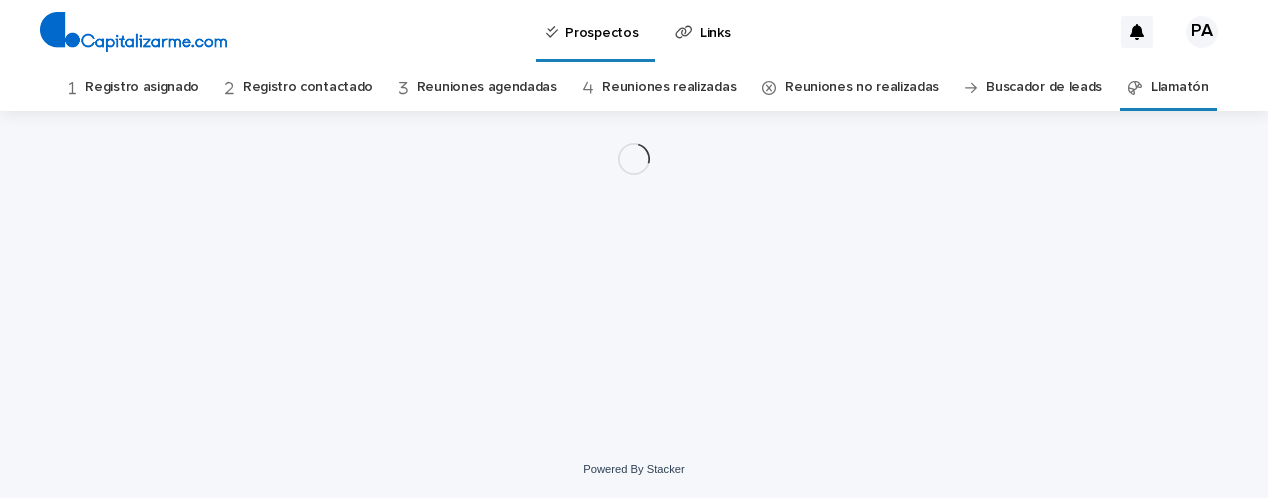 scroll, scrollTop: 0, scrollLeft: 0, axis: both 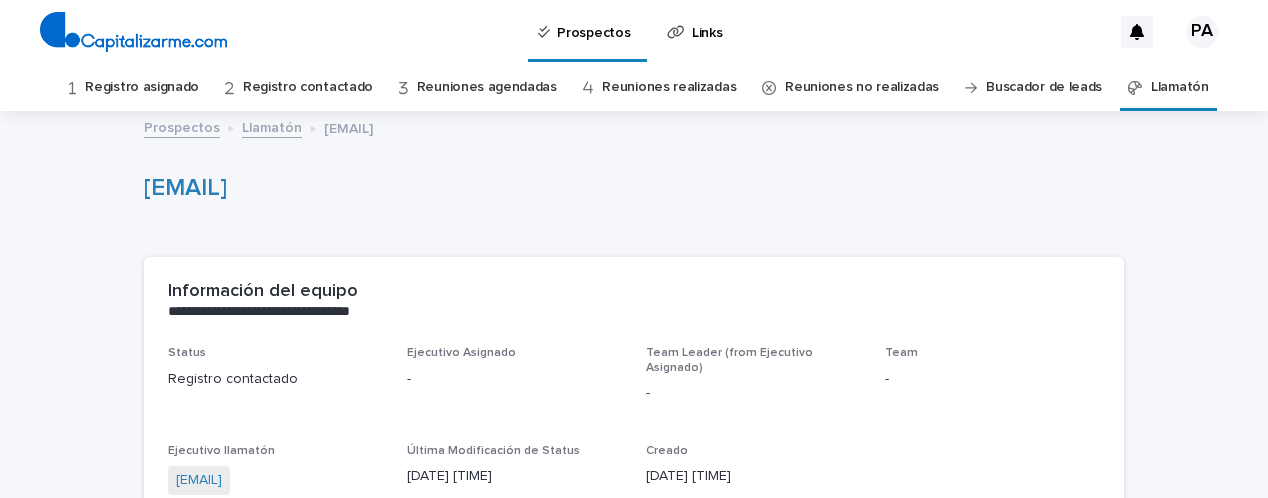 click on "Registro asignado" at bounding box center (142, 87) 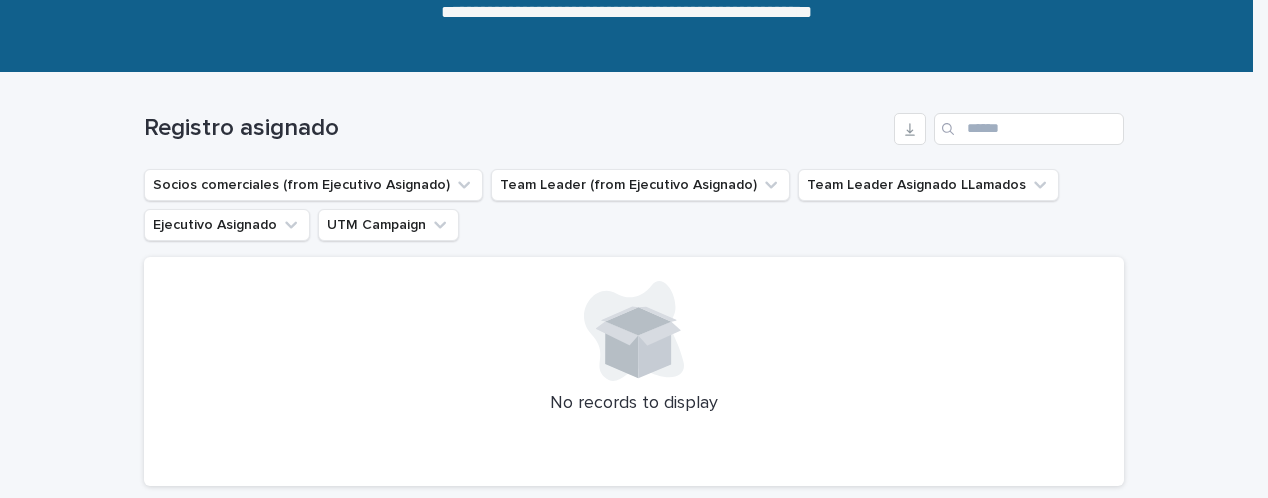 scroll, scrollTop: 102, scrollLeft: 0, axis: vertical 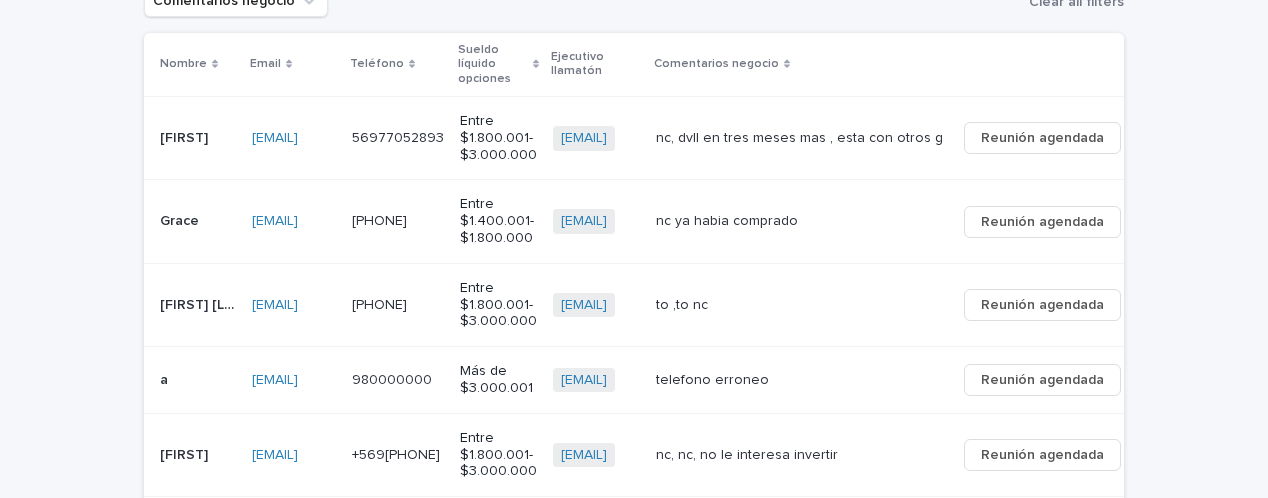 click on "[FIRST] [FIRST]" at bounding box center [194, 137] 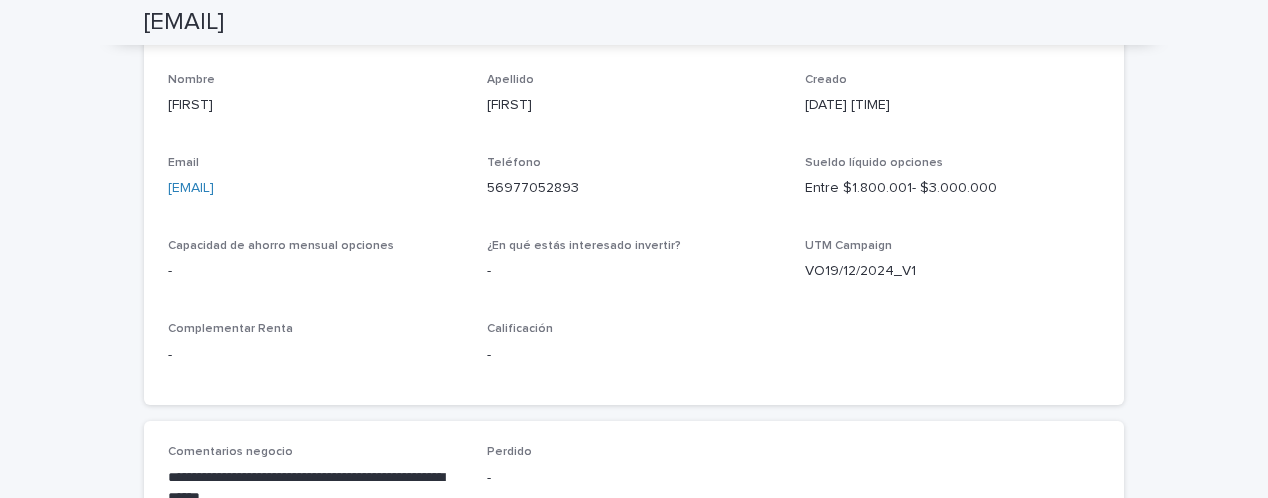 scroll, scrollTop: 500, scrollLeft: 0, axis: vertical 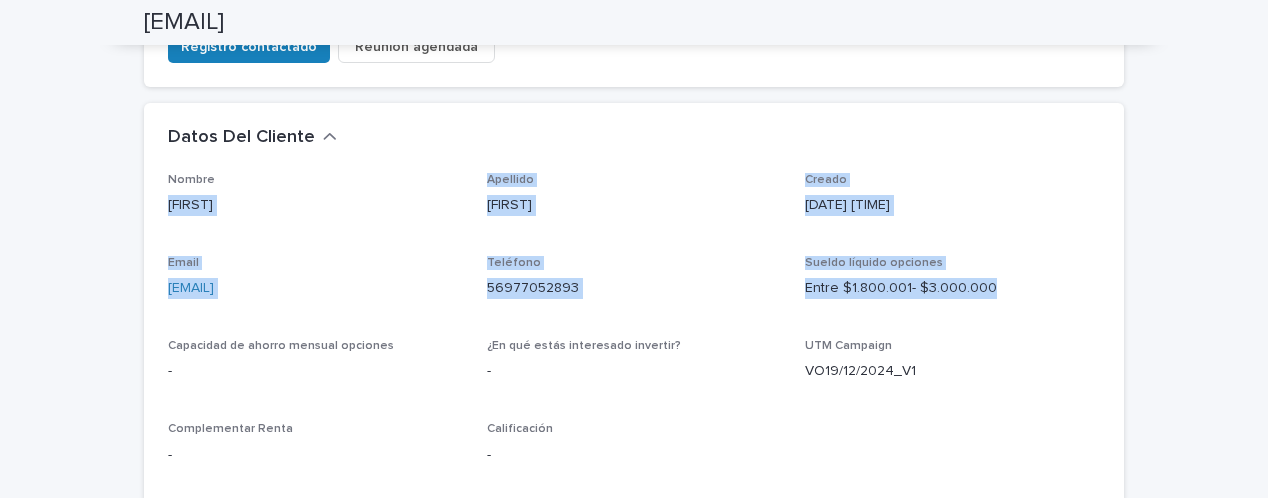 drag, startPoint x: 162, startPoint y: 189, endPoint x: 993, endPoint y: 279, distance: 835.85944 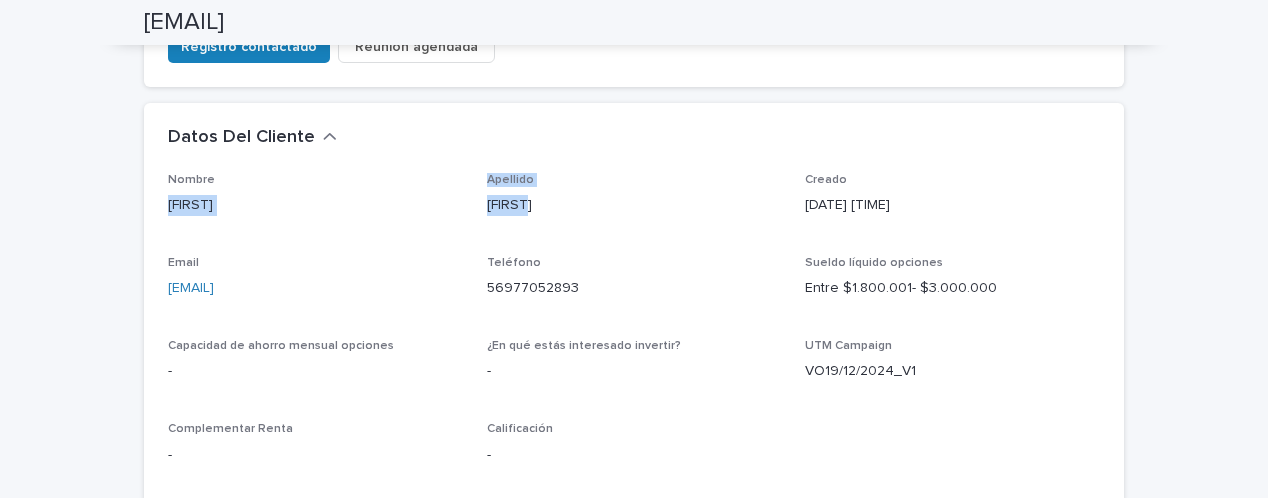 drag, startPoint x: 161, startPoint y: 190, endPoint x: 528, endPoint y: 190, distance: 367 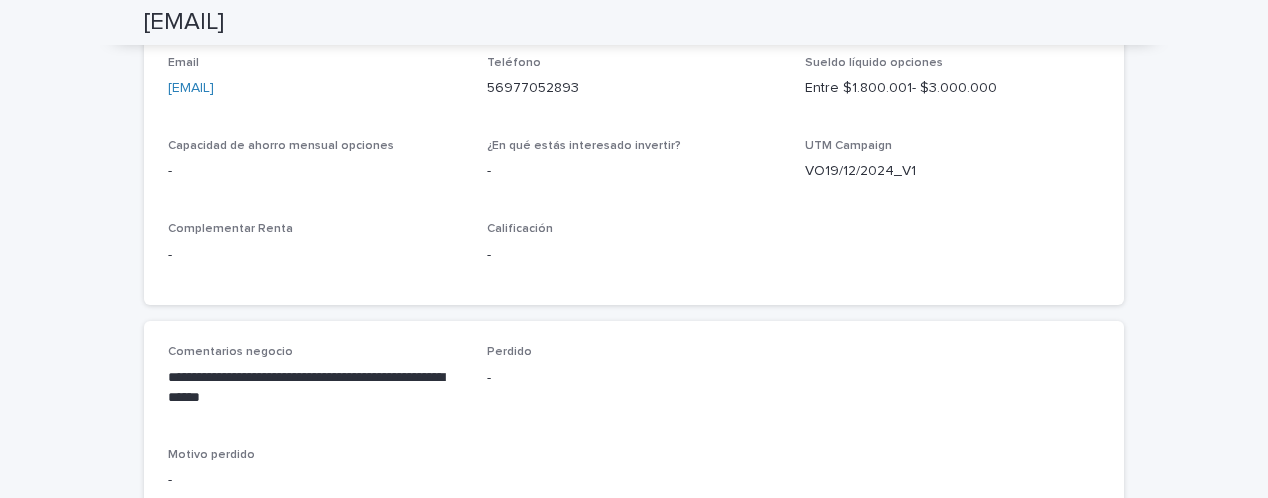 scroll, scrollTop: 600, scrollLeft: 0, axis: vertical 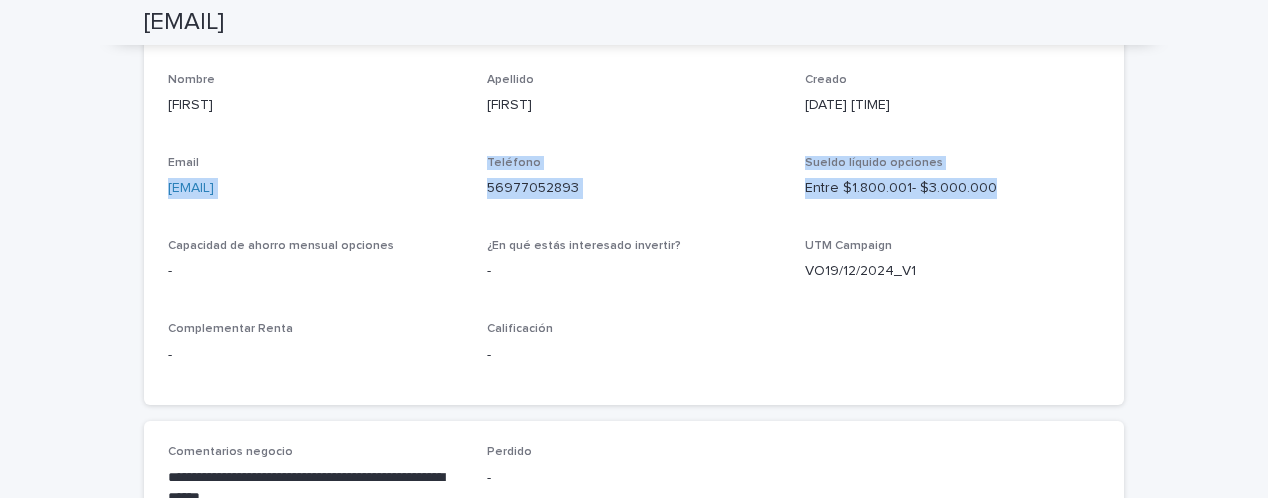 drag, startPoint x: 158, startPoint y: 173, endPoint x: 1000, endPoint y: 180, distance: 842.0291 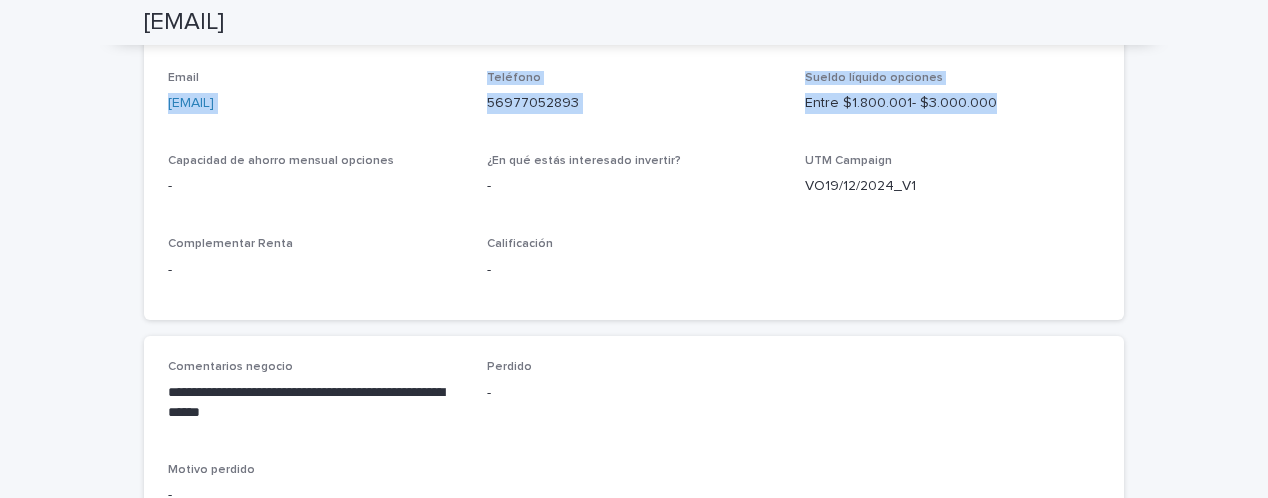 scroll, scrollTop: 800, scrollLeft: 0, axis: vertical 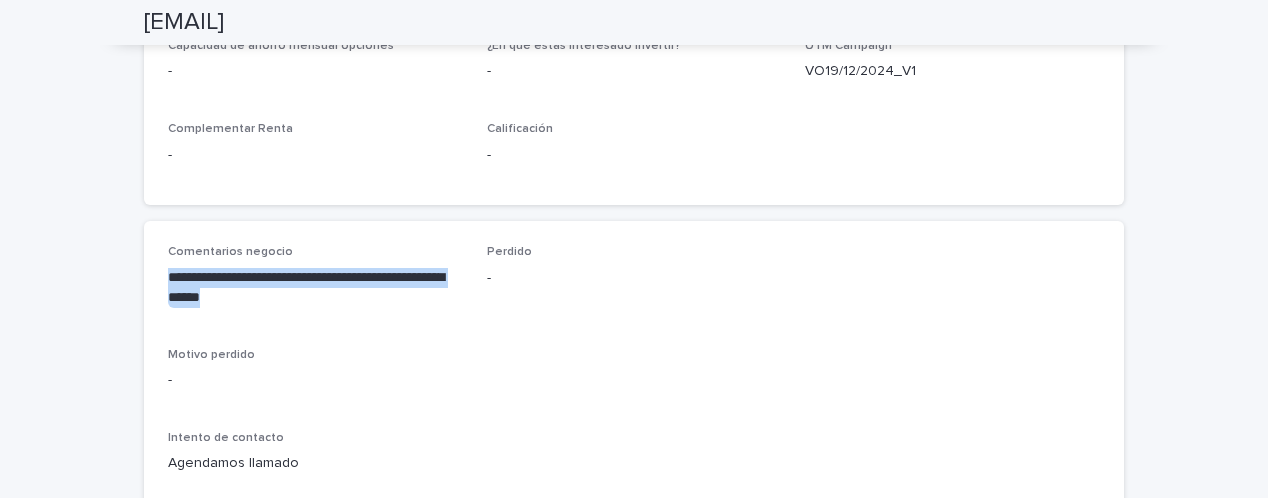 drag, startPoint x: 162, startPoint y: 265, endPoint x: 288, endPoint y: 279, distance: 126.77539 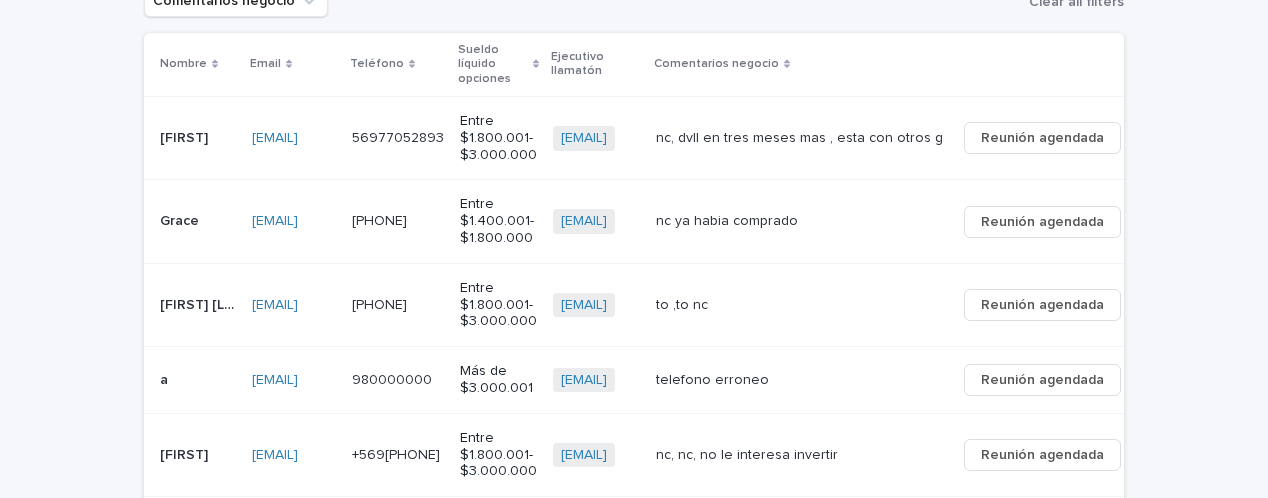 scroll, scrollTop: 564, scrollLeft: 0, axis: vertical 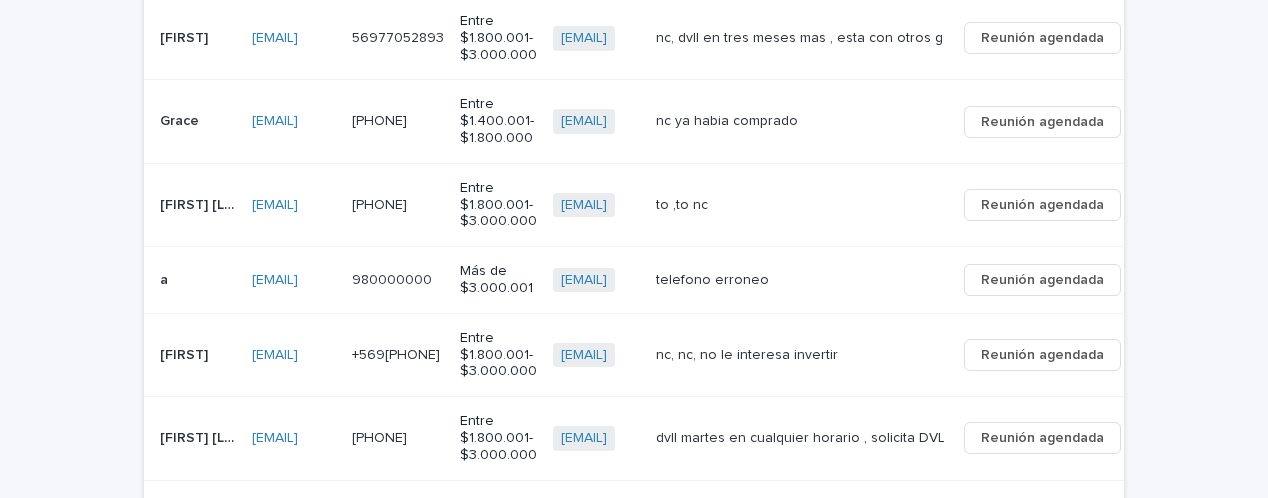 drag, startPoint x: 148, startPoint y: 200, endPoint x: 137, endPoint y: 209, distance: 14.21267 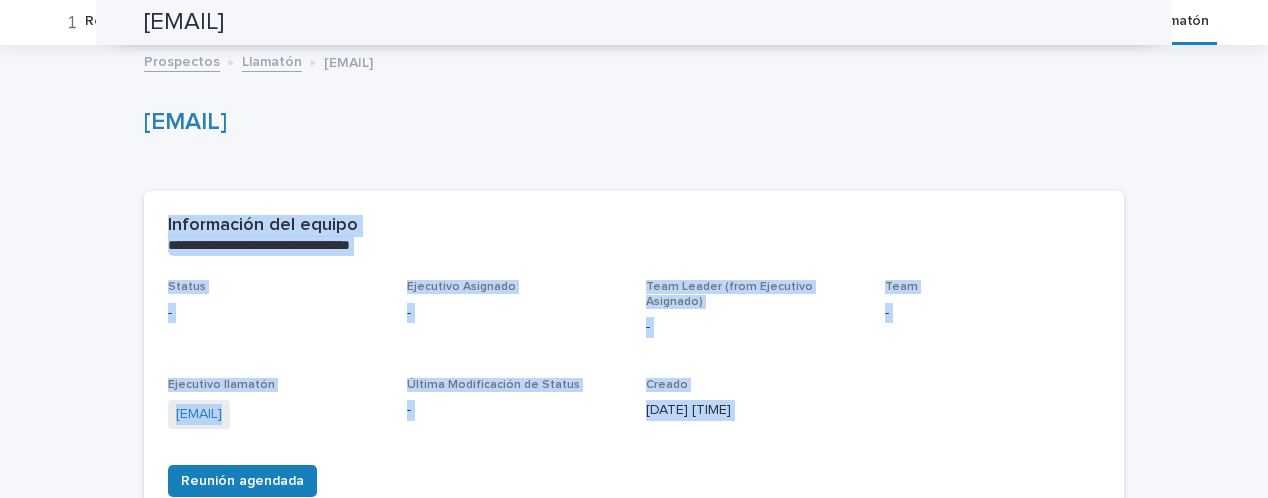 click on "**********" at bounding box center [634, 704] 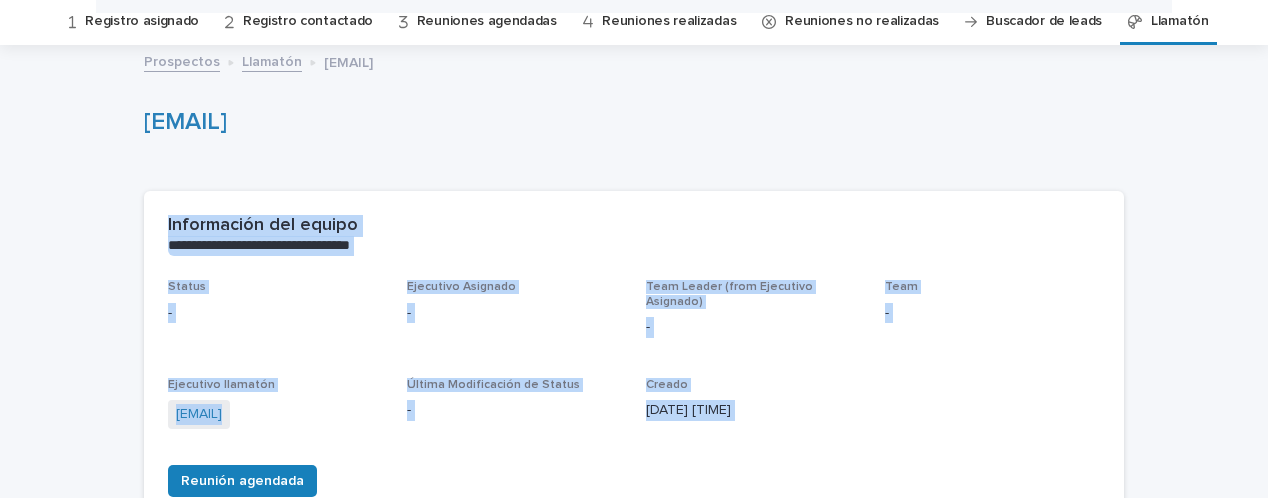 scroll, scrollTop: 64, scrollLeft: 0, axis: vertical 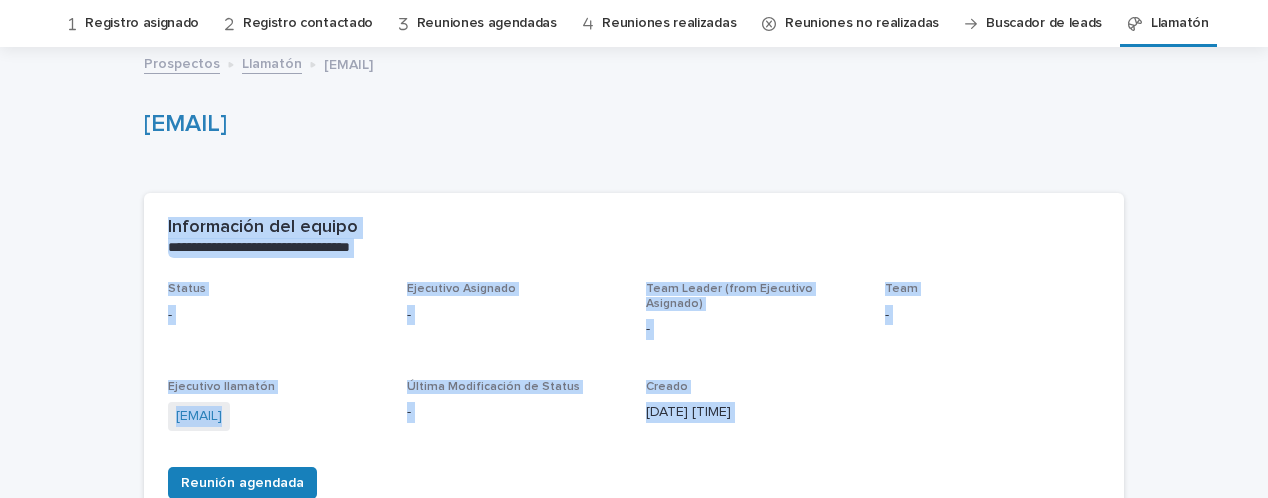 click on "**********" at bounding box center [634, 731] 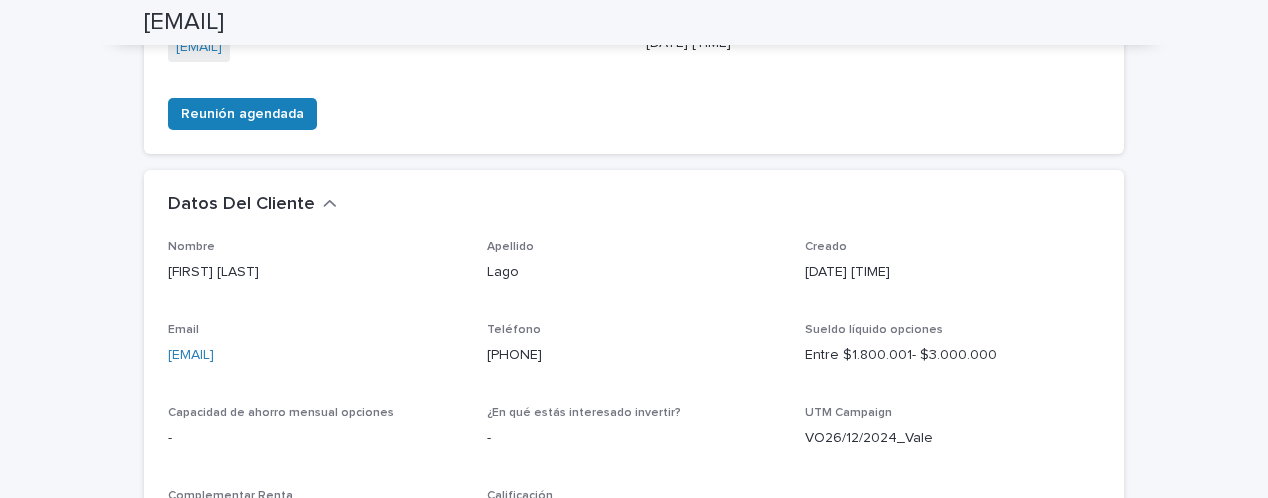 scroll, scrollTop: 464, scrollLeft: 0, axis: vertical 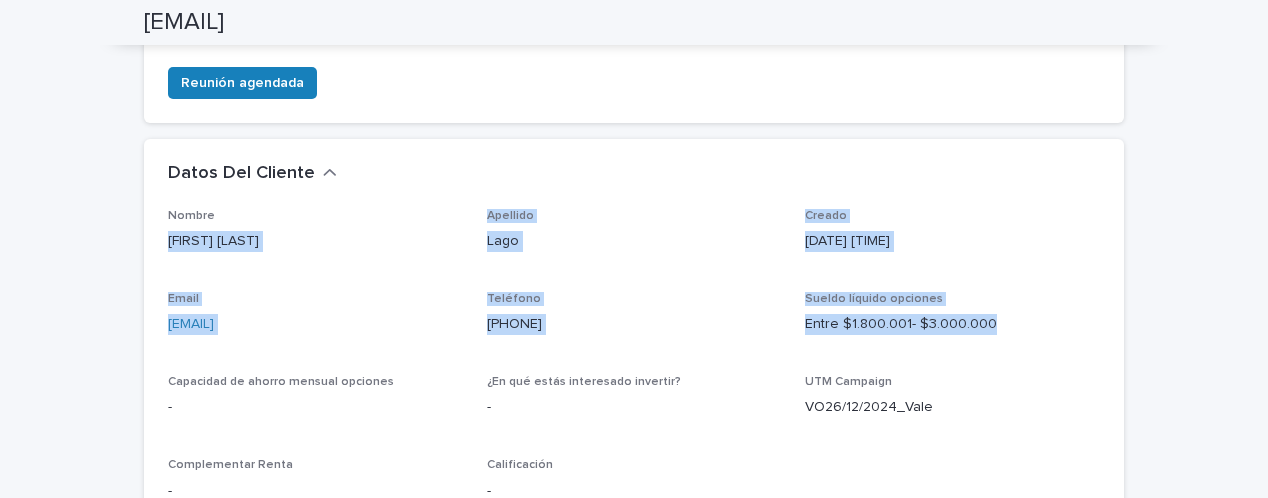 drag, startPoint x: 164, startPoint y: 227, endPoint x: 1018, endPoint y: 306, distance: 857.6462 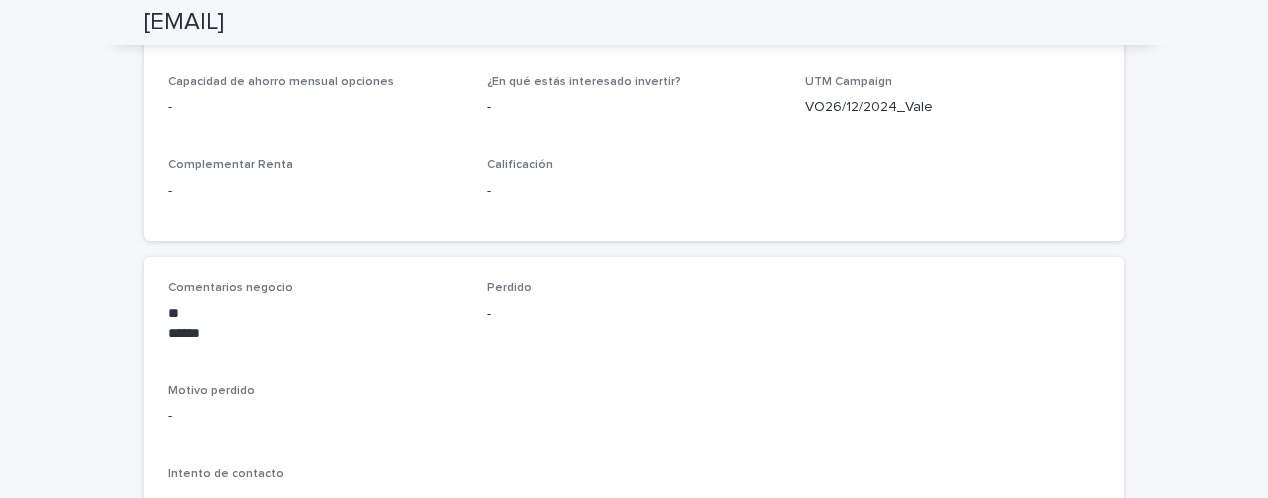 scroll, scrollTop: 464, scrollLeft: 0, axis: vertical 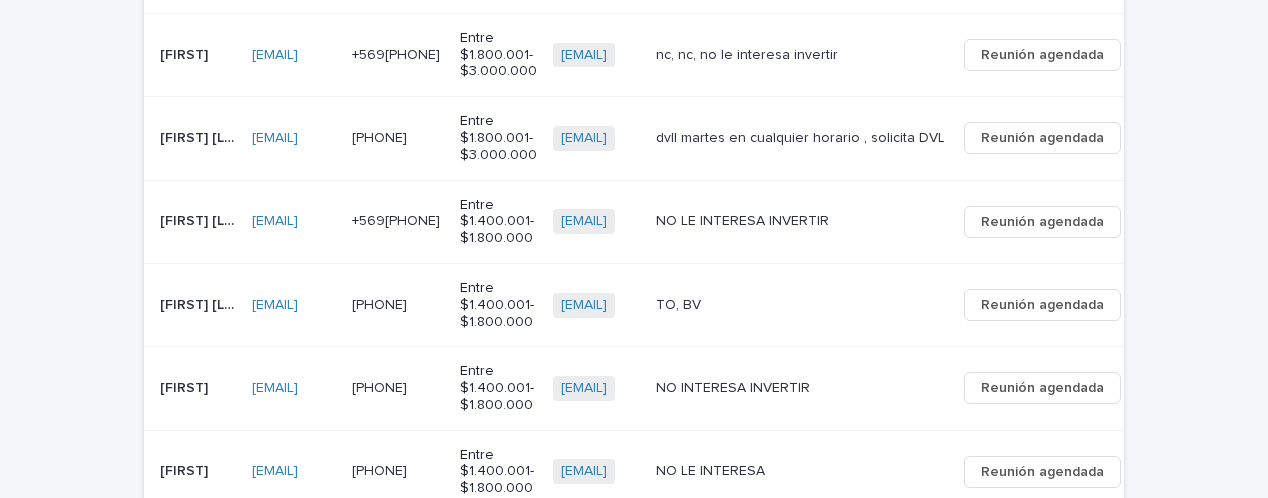 click on "dvll martes en cualquier horario , solicita DVLL EN LA TARDE, NC" at bounding box center (798, 138) 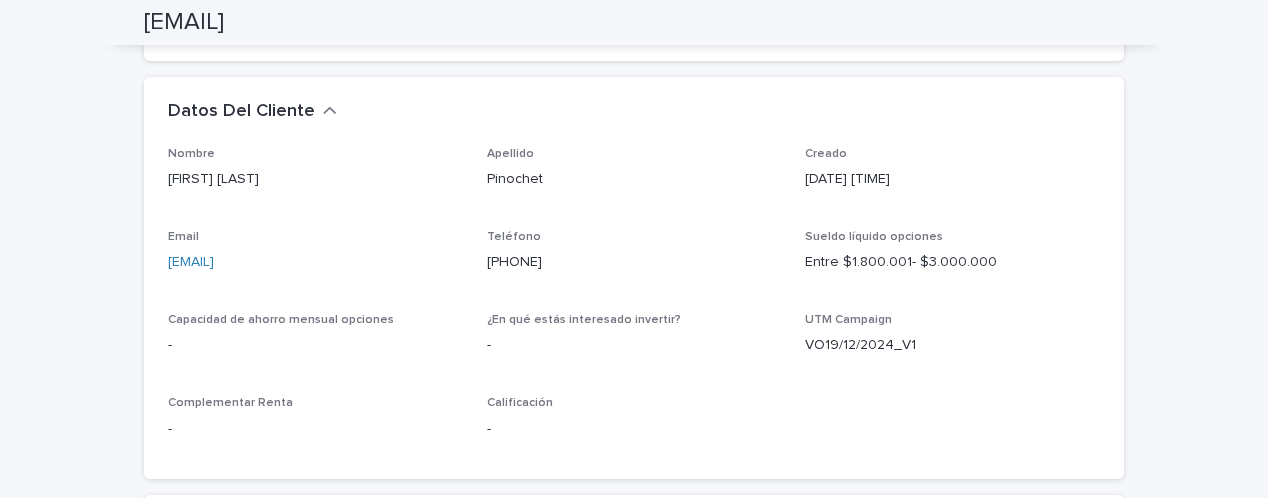 scroll, scrollTop: 500, scrollLeft: 0, axis: vertical 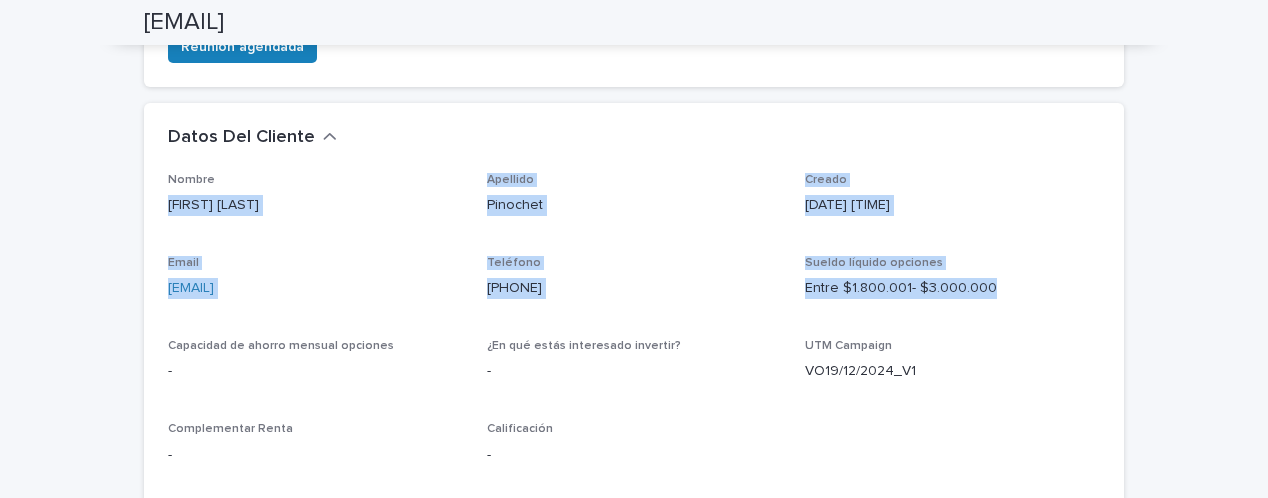 drag, startPoint x: 161, startPoint y: 192, endPoint x: 1010, endPoint y: 271, distance: 852.6676 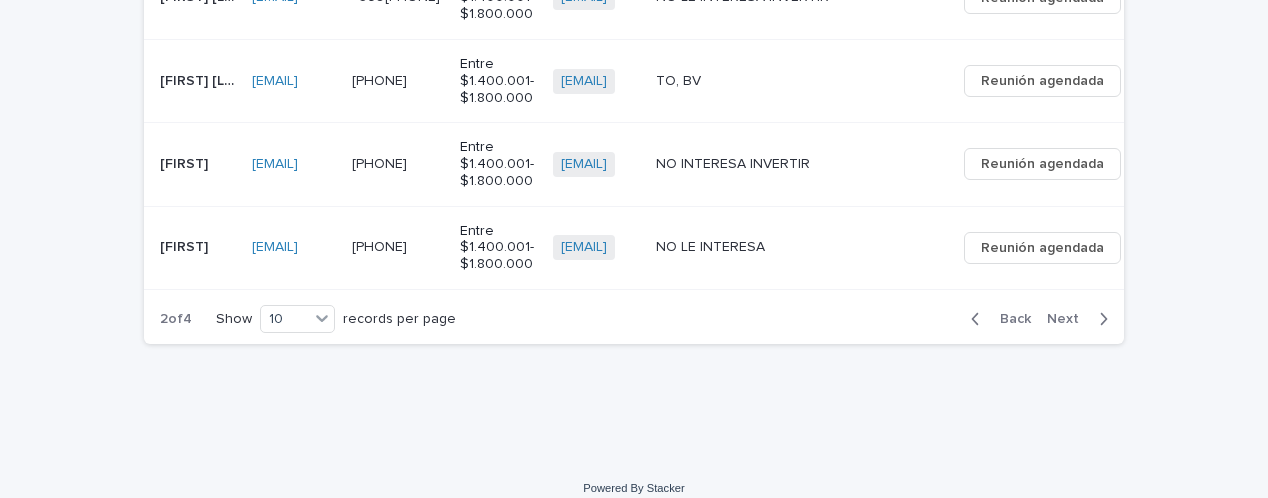 scroll, scrollTop: 1119, scrollLeft: 0, axis: vertical 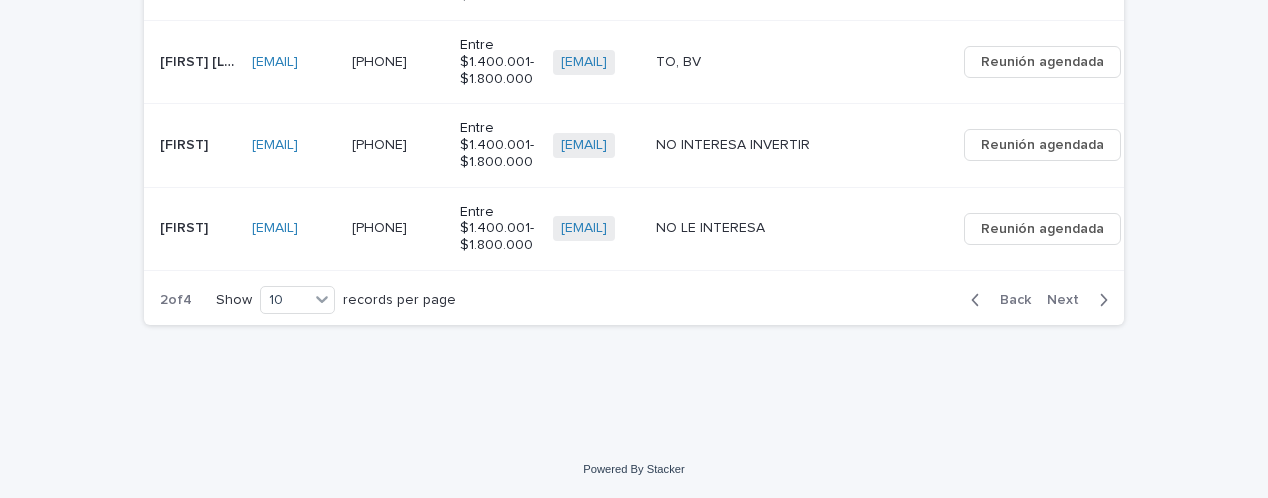 click on "Back" at bounding box center (997, 300) 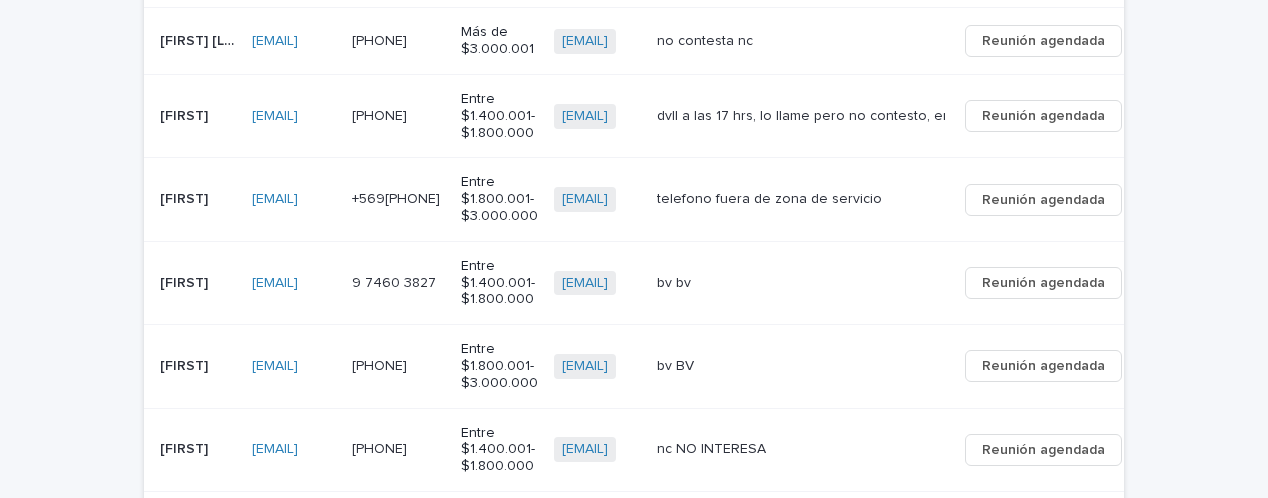 scroll, scrollTop: 386, scrollLeft: 0, axis: vertical 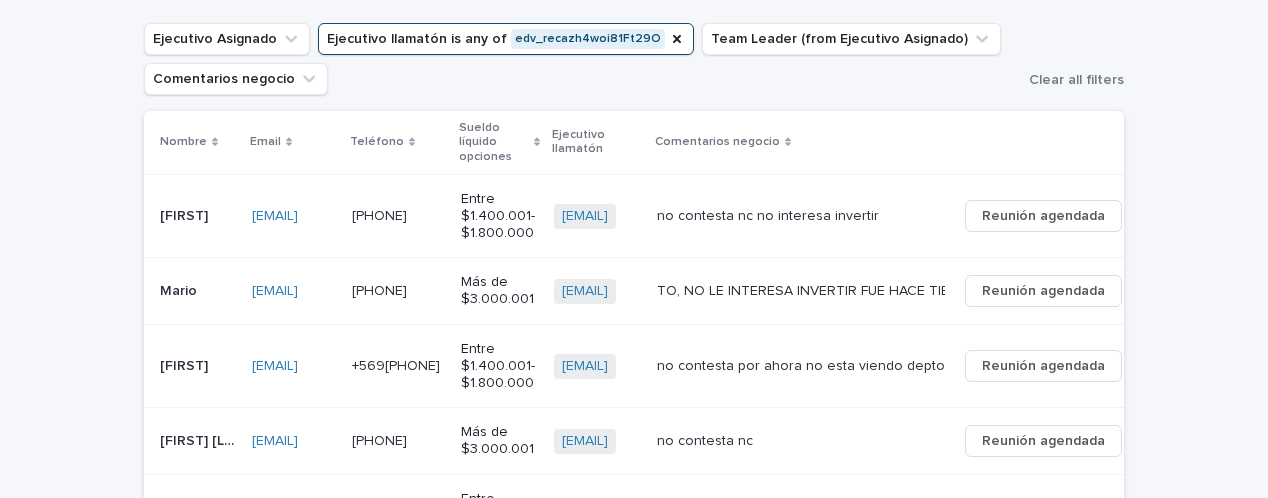 click on "no contesta
nc
no interesa invertir" at bounding box center (770, 214) 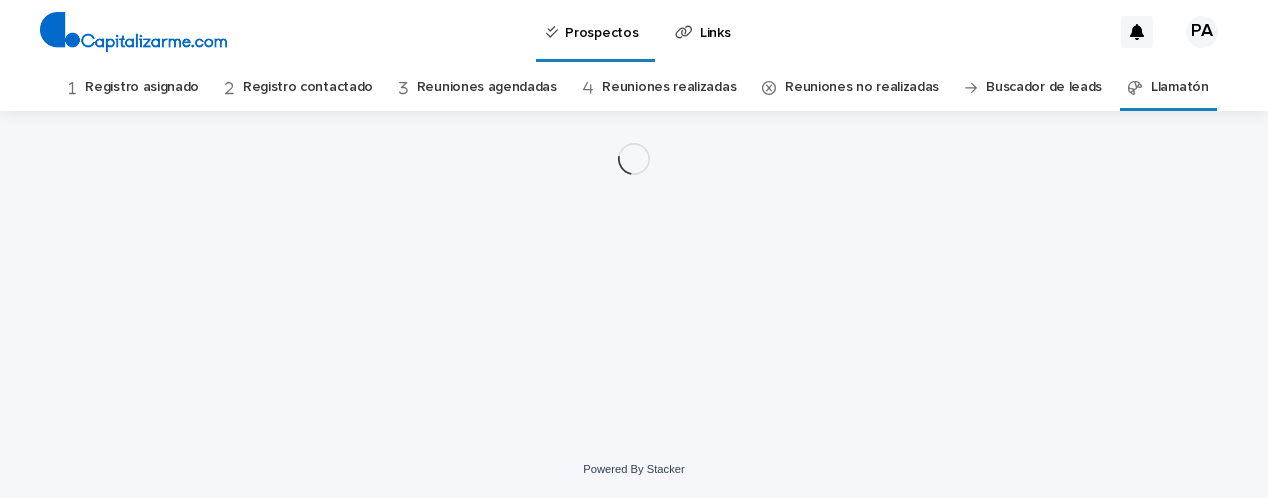 scroll, scrollTop: 0, scrollLeft: 0, axis: both 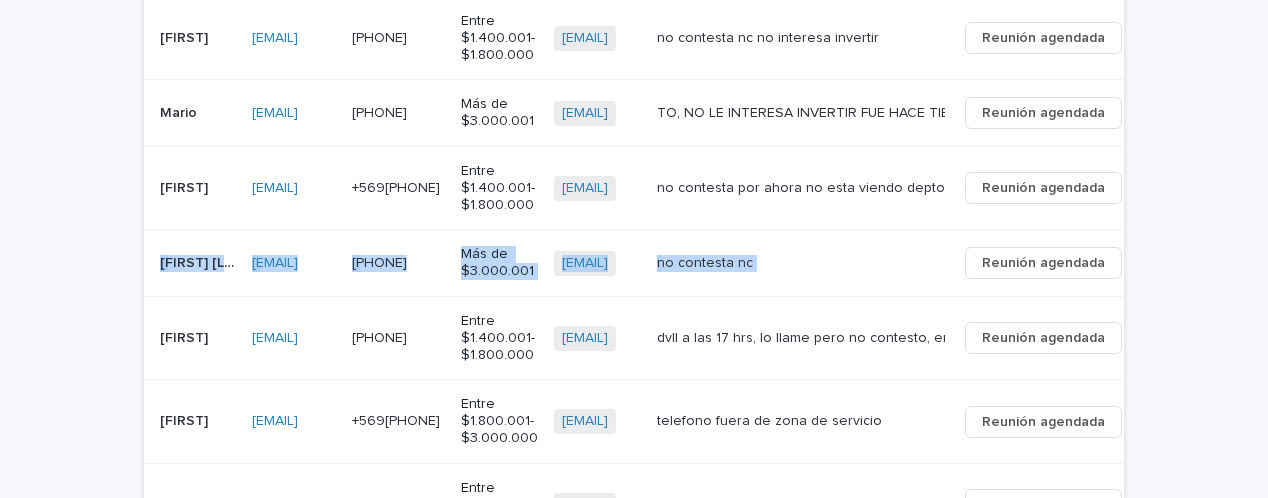 drag, startPoint x: 152, startPoint y: 263, endPoint x: 1009, endPoint y: 275, distance: 857.084 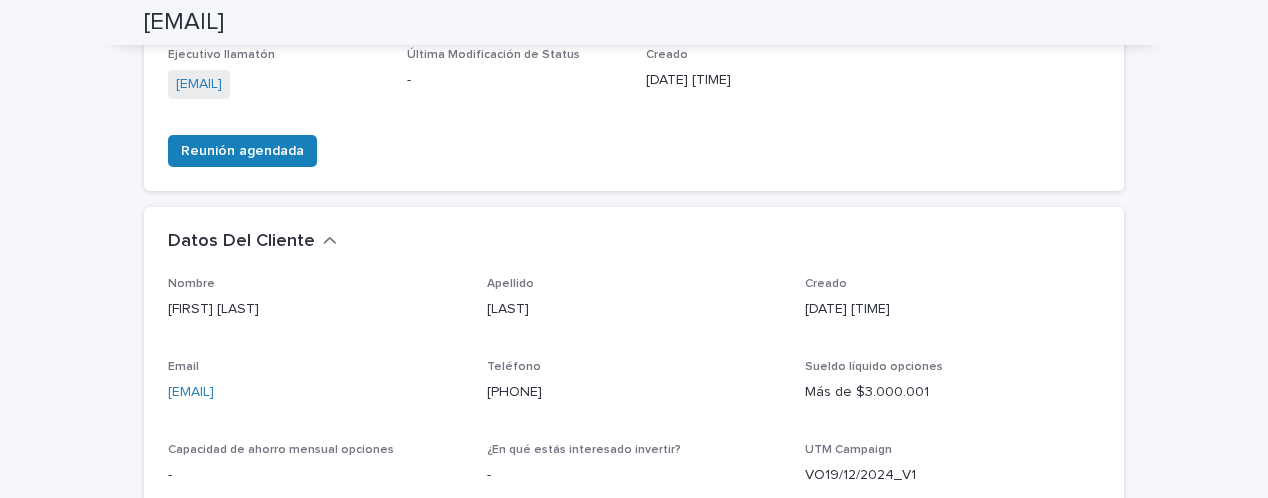 scroll, scrollTop: 600, scrollLeft: 0, axis: vertical 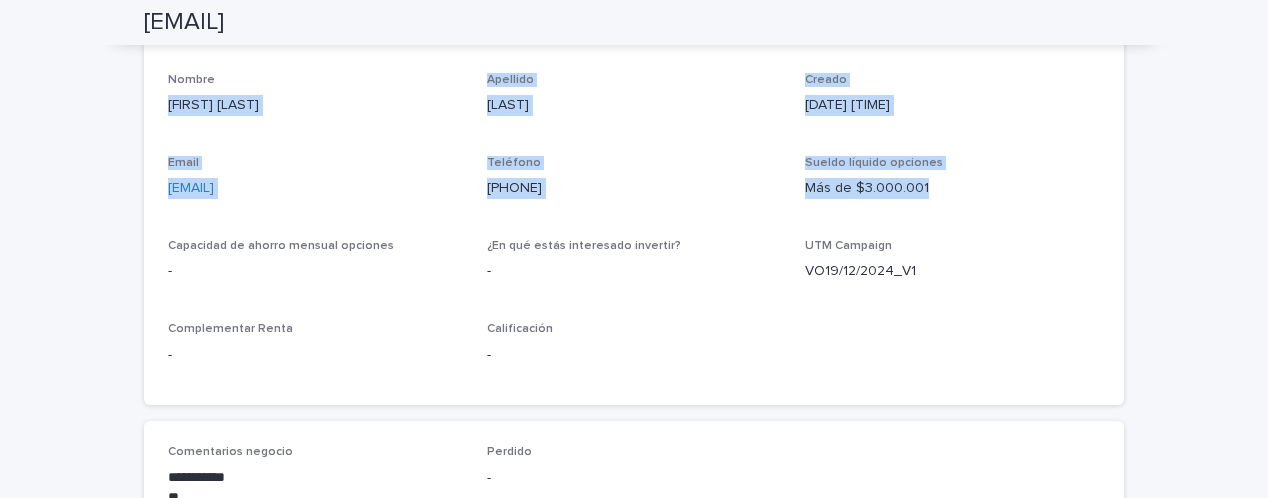 drag, startPoint x: 161, startPoint y: 89, endPoint x: 958, endPoint y: 189, distance: 803.249 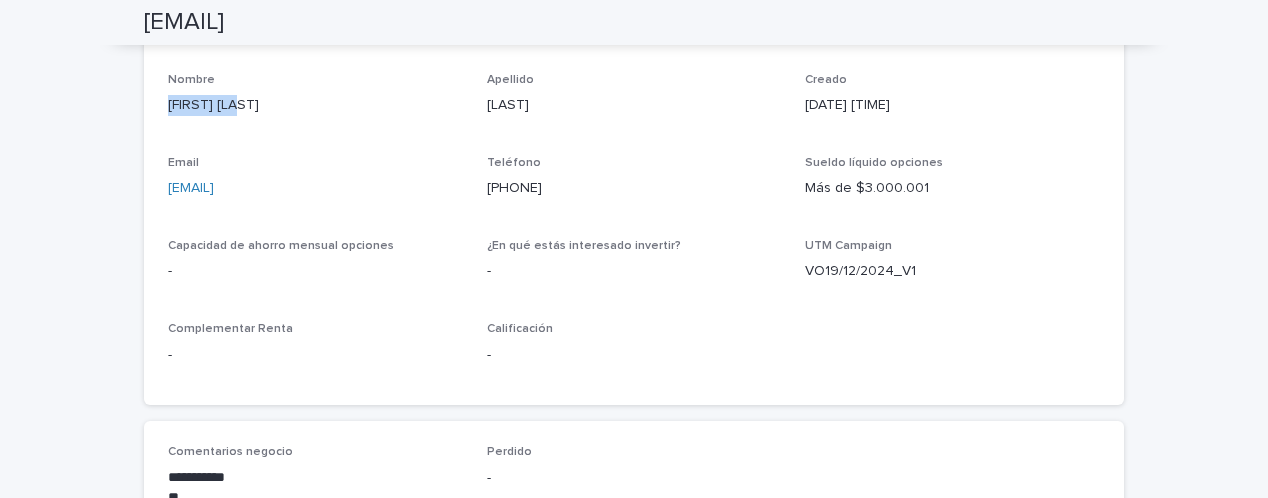 drag, startPoint x: 161, startPoint y: 91, endPoint x: 239, endPoint y: 90, distance: 78.00641 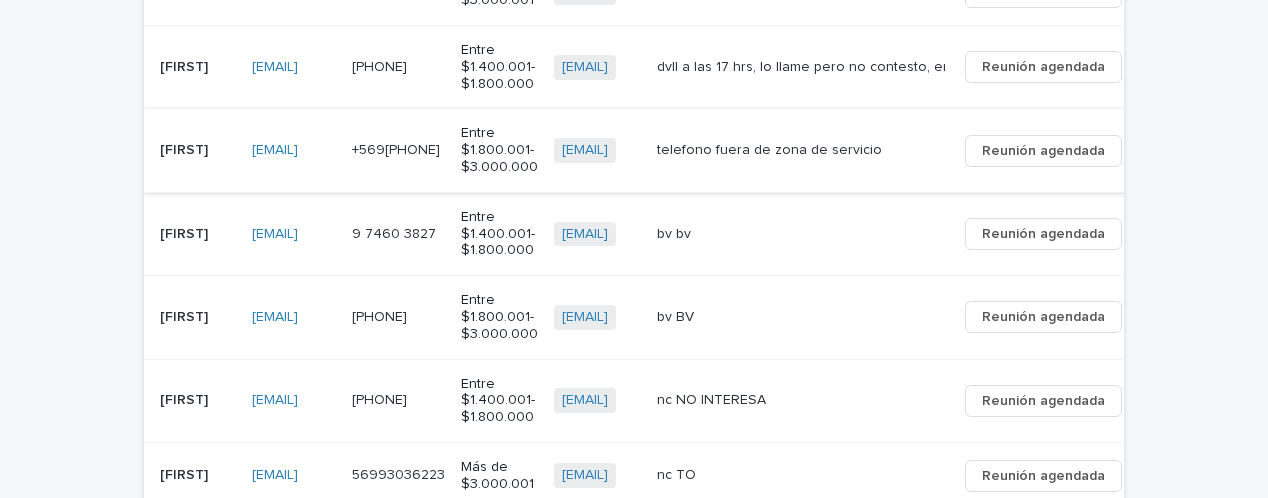 scroll, scrollTop: 764, scrollLeft: 0, axis: vertical 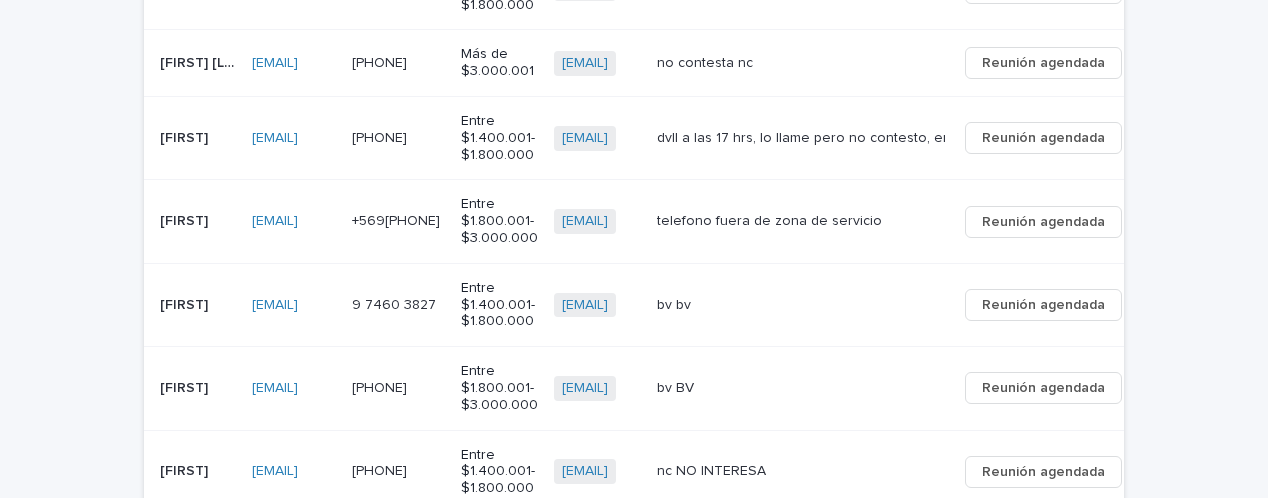 click on "no contesta
nc" at bounding box center (705, 63) 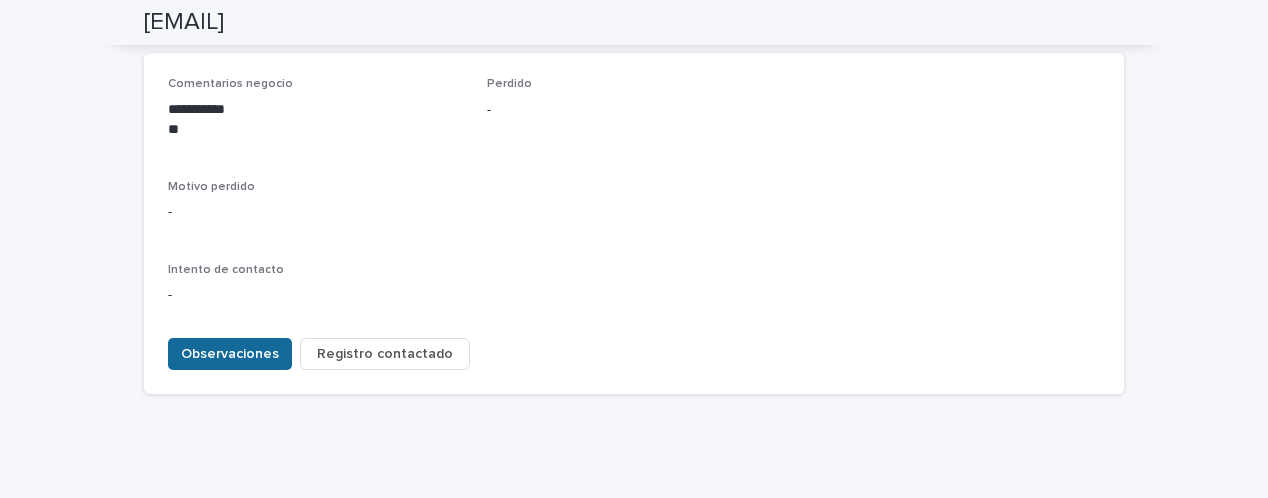scroll, scrollTop: 1022, scrollLeft: 0, axis: vertical 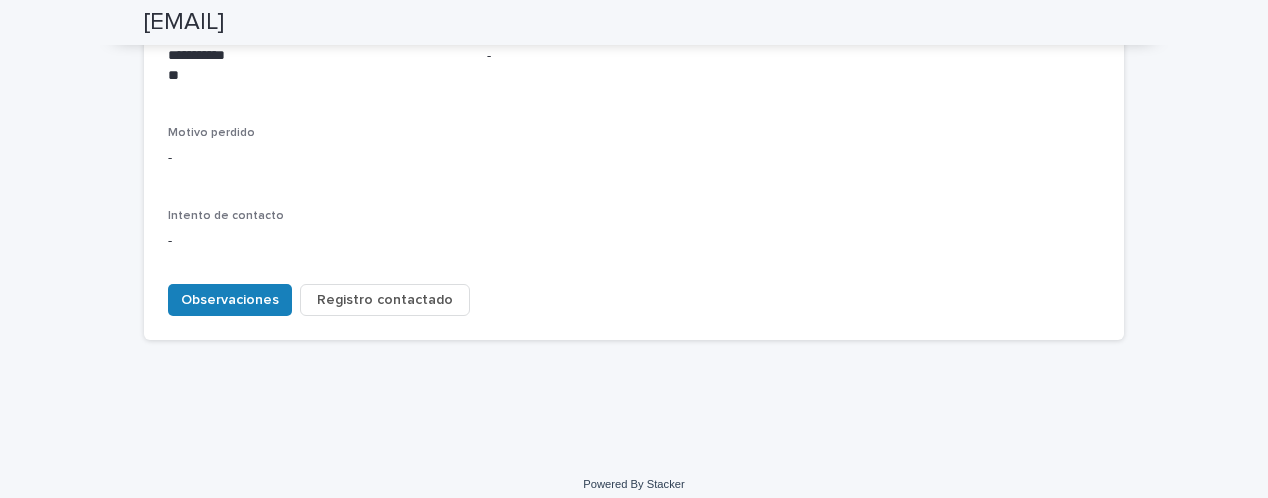 click on "Observaciones Registro contactado" at bounding box center (634, 296) 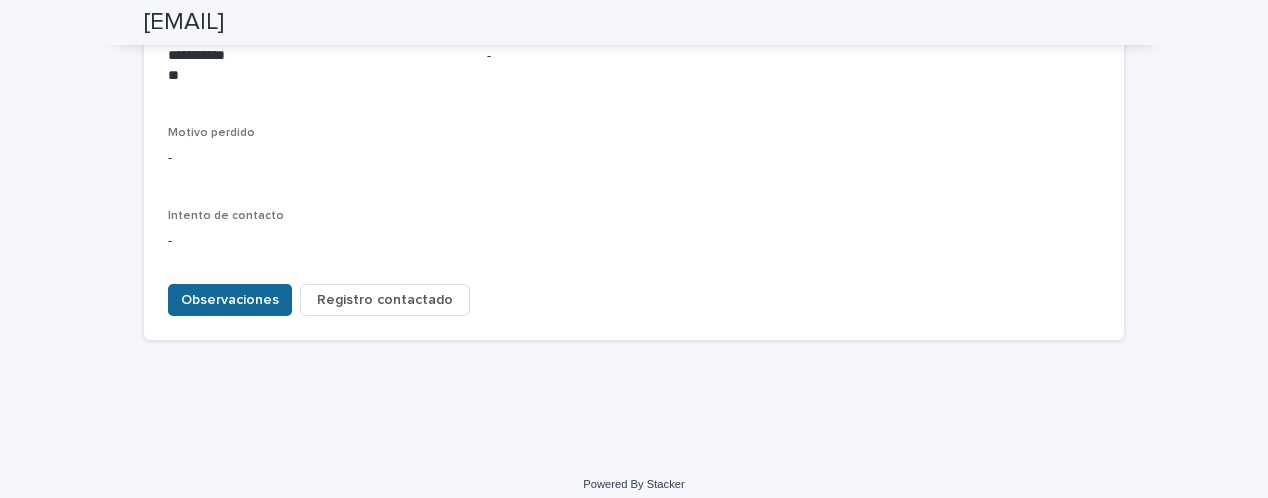 click on "Observaciones" at bounding box center [230, 300] 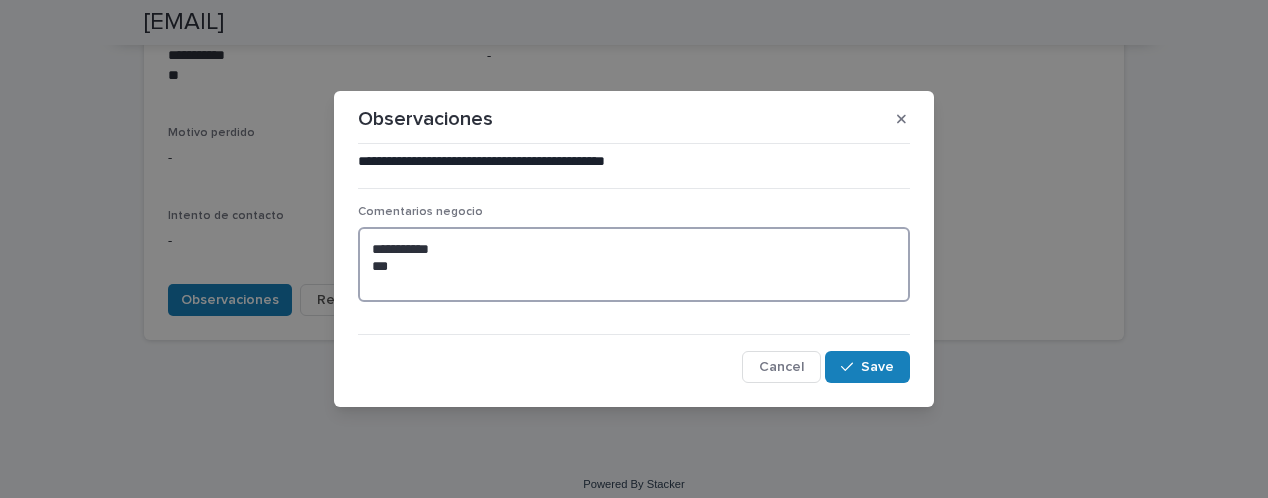 click on "**********" at bounding box center [634, 264] 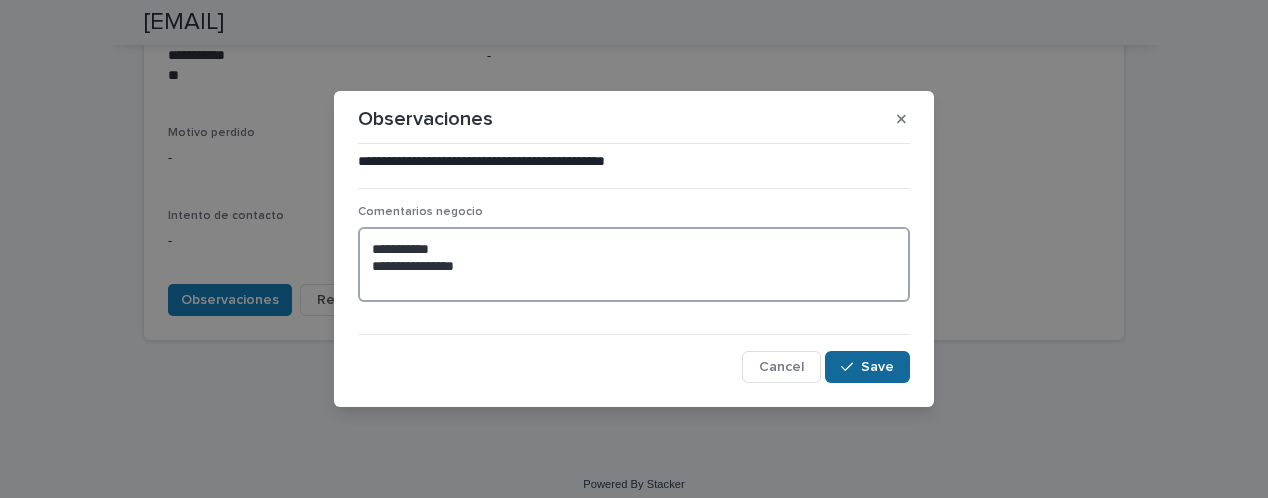 type on "**********" 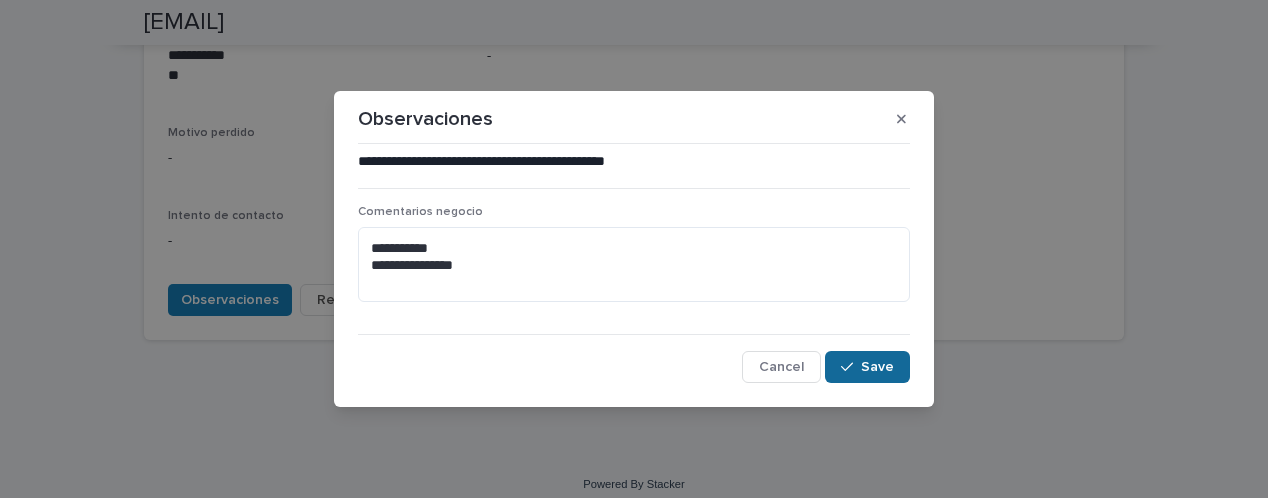 click on "Save" at bounding box center [877, 367] 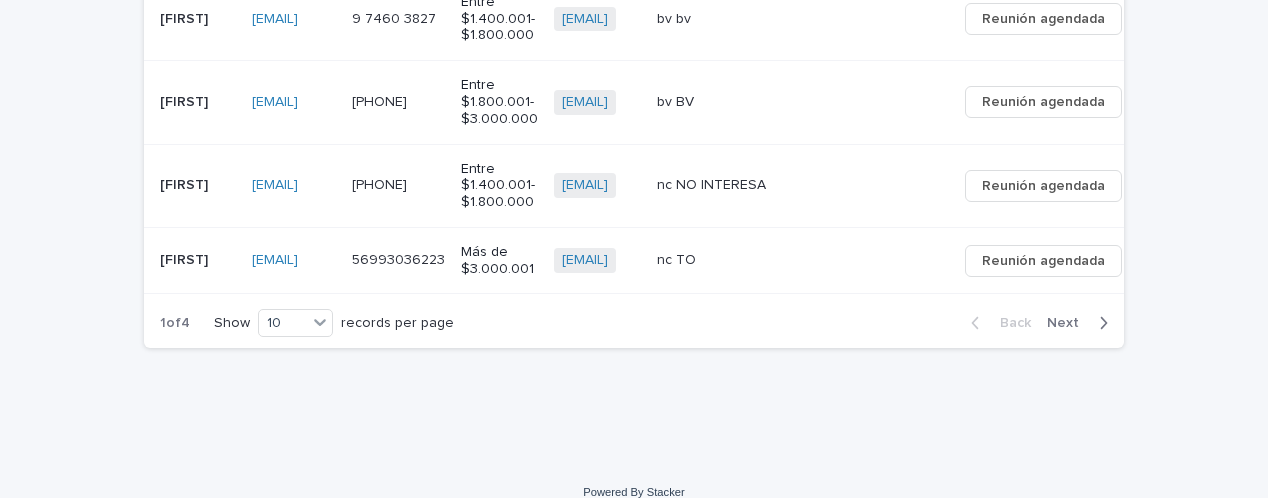 scroll, scrollTop: 1064, scrollLeft: 0, axis: vertical 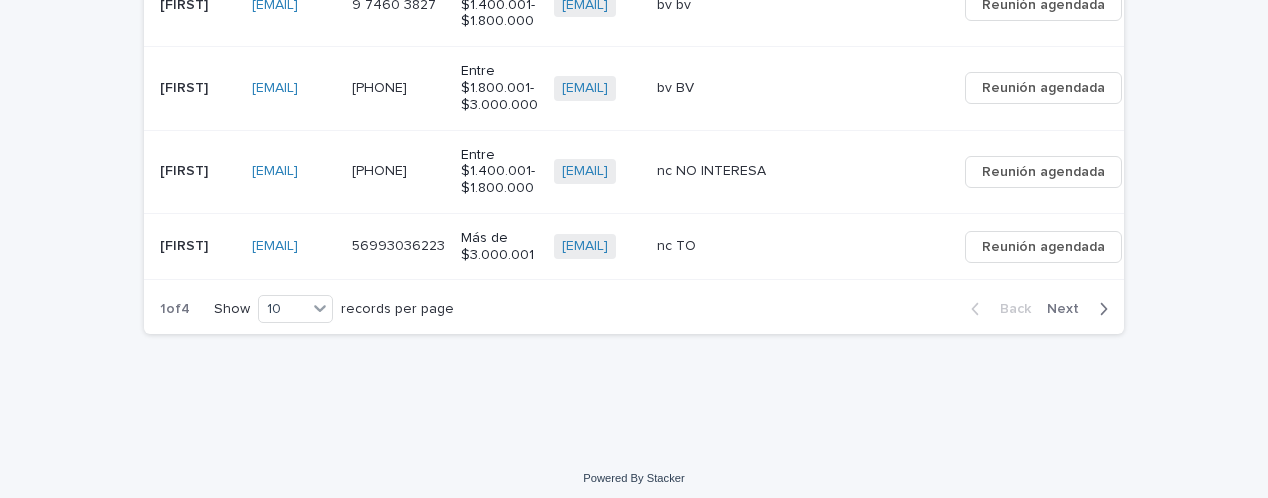 click 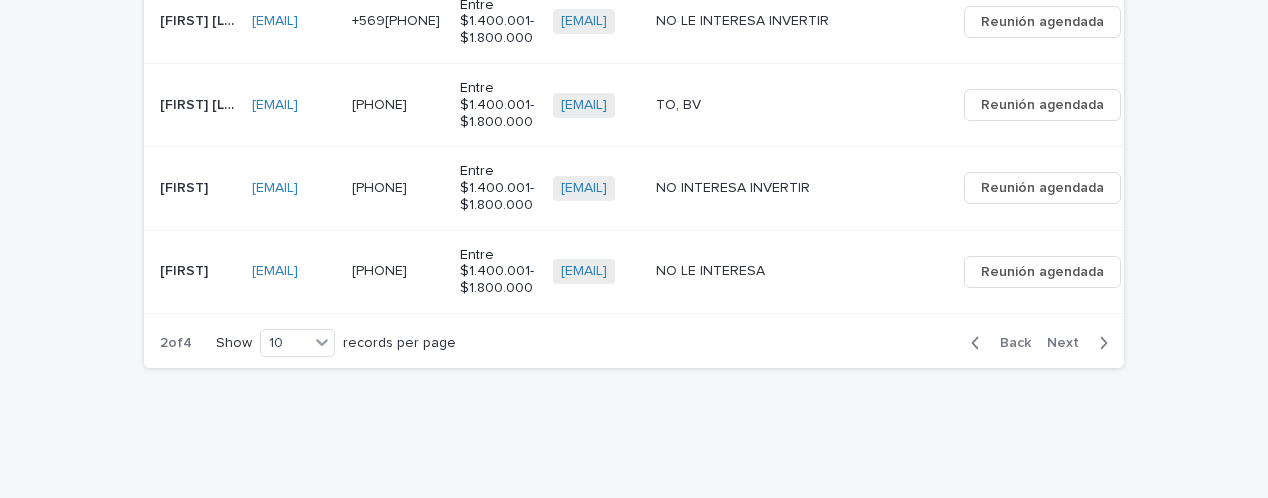 scroll, scrollTop: 0, scrollLeft: 489, axis: horizontal 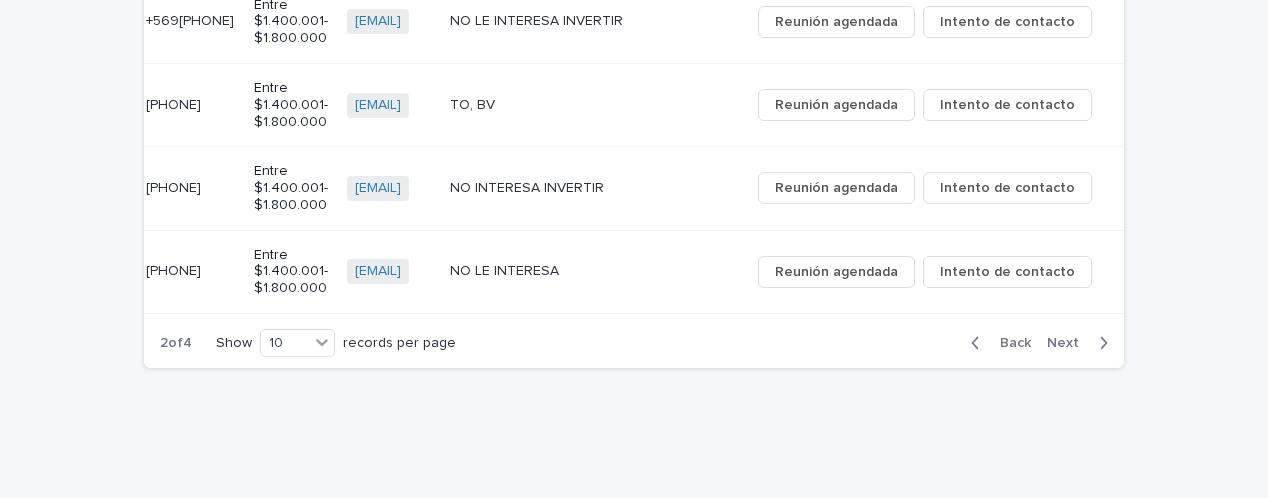 click 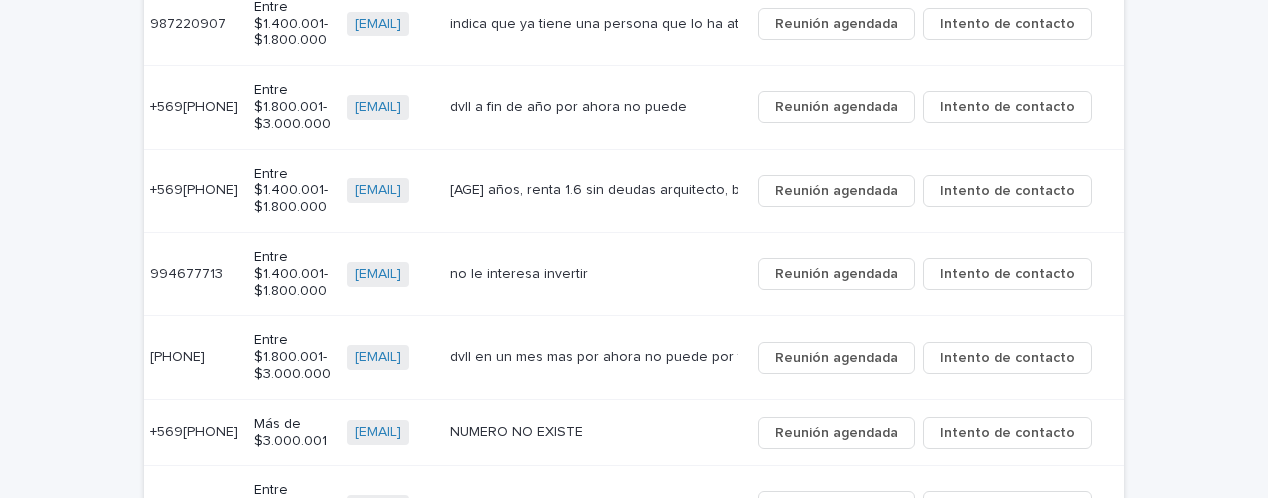 scroll, scrollTop: 764, scrollLeft: 0, axis: vertical 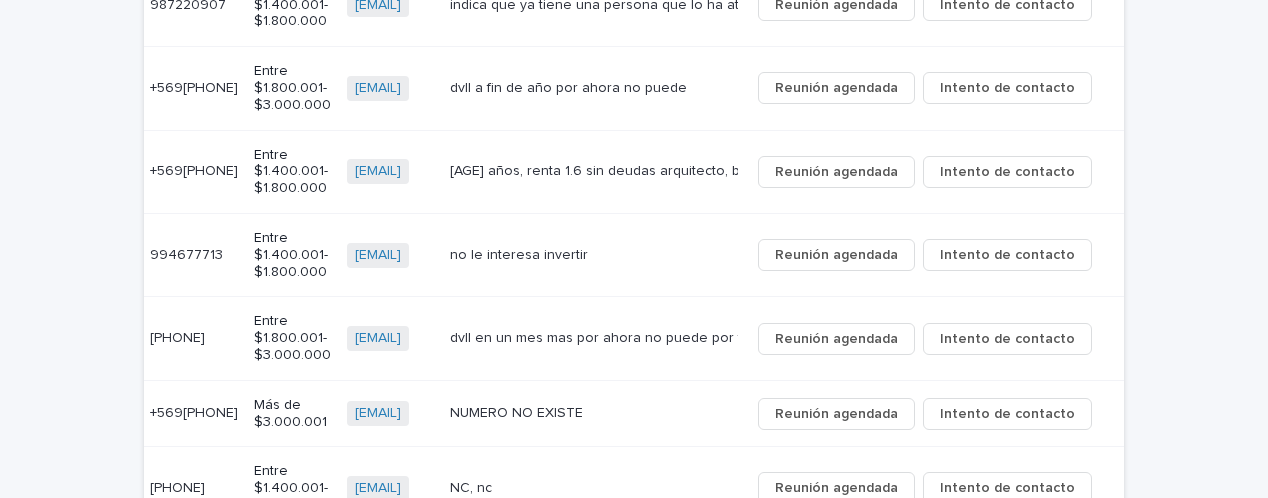 click on "[EMAIL] + 0" at bounding box center [390, 488] 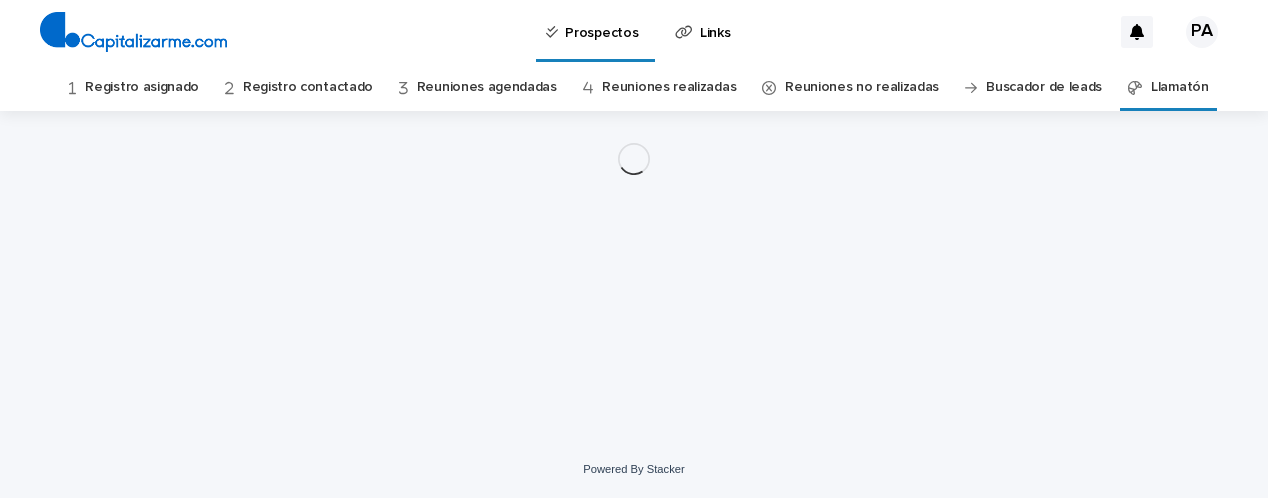 scroll, scrollTop: 0, scrollLeft: 0, axis: both 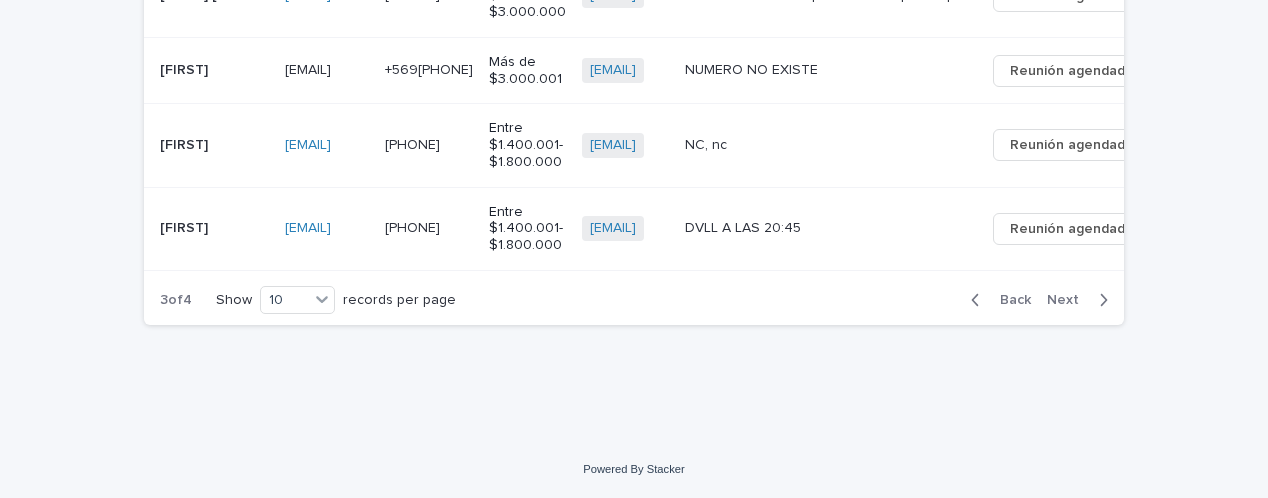 click 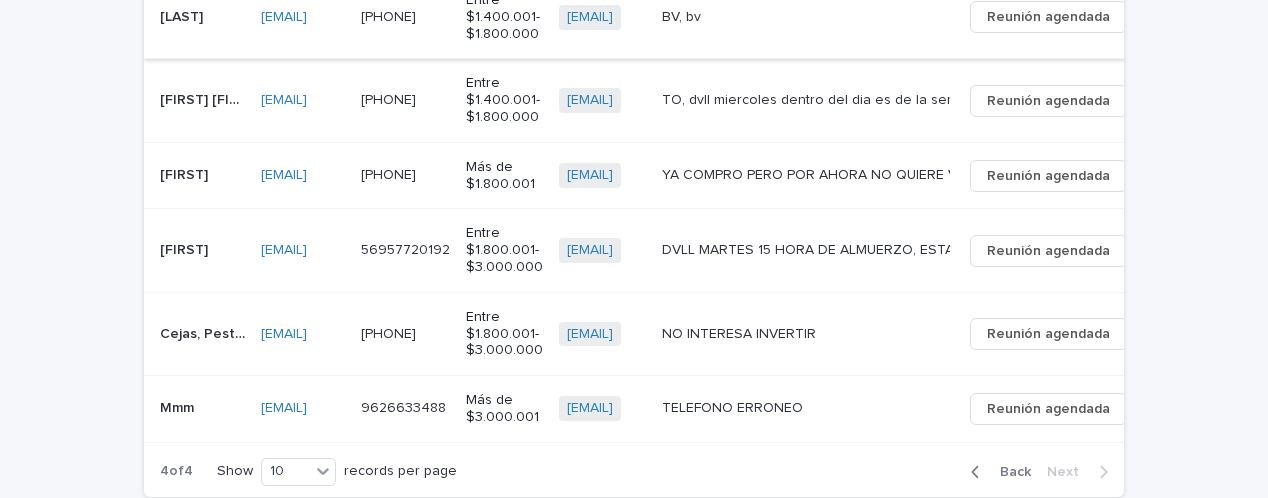 scroll, scrollTop: 969, scrollLeft: 0, axis: vertical 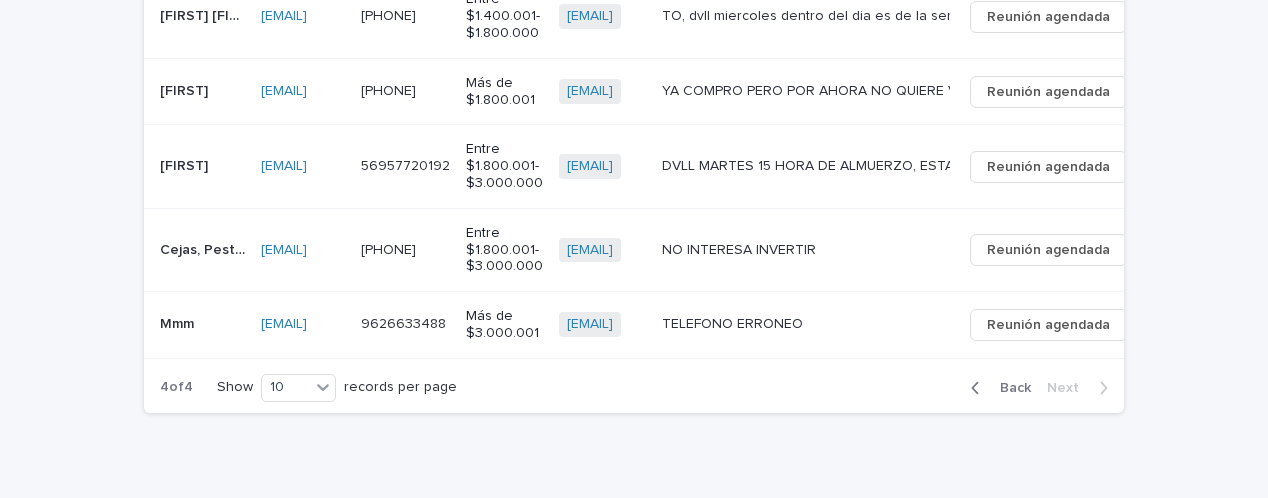click on "DVLL MARTES 15 HORA DE ALMUERZO, ESTA JUGANDO BASKET
REUNION AGENDADA MIERCOLES 16 JULIO A LAS 9 AM" at bounding box center (804, 166) 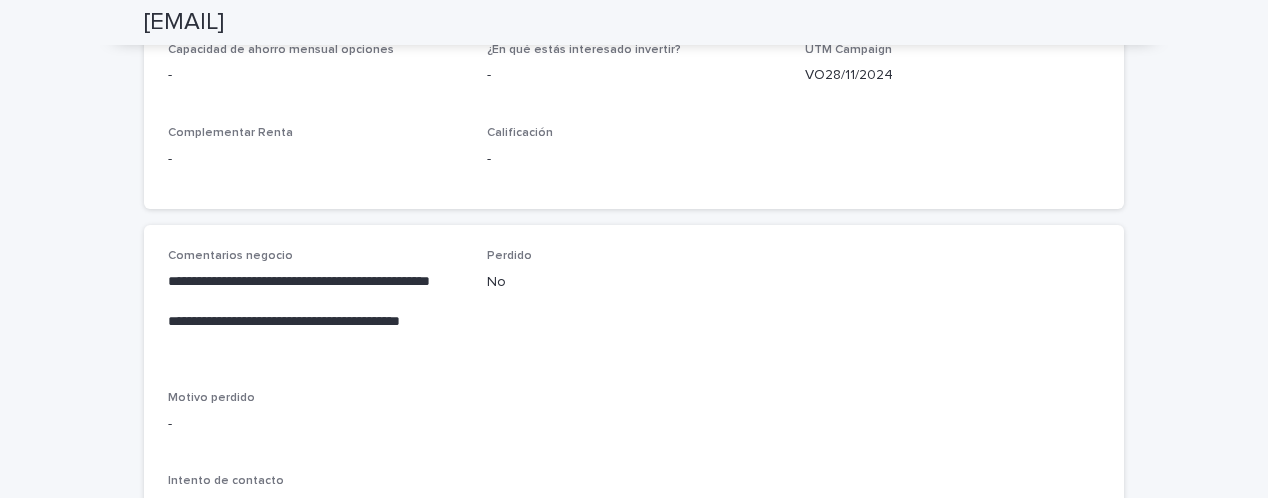 scroll, scrollTop: 806, scrollLeft: 0, axis: vertical 